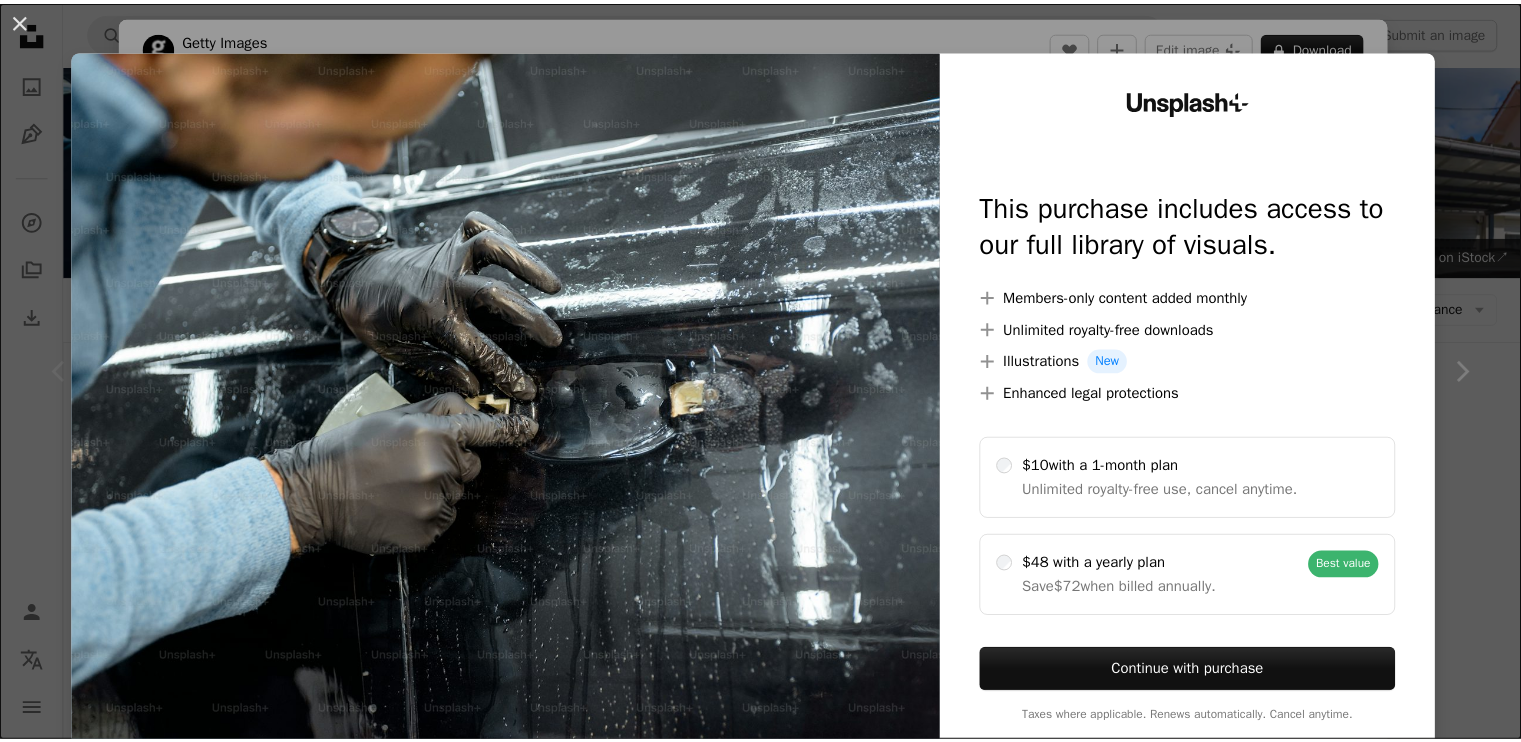 scroll, scrollTop: 0, scrollLeft: 0, axis: both 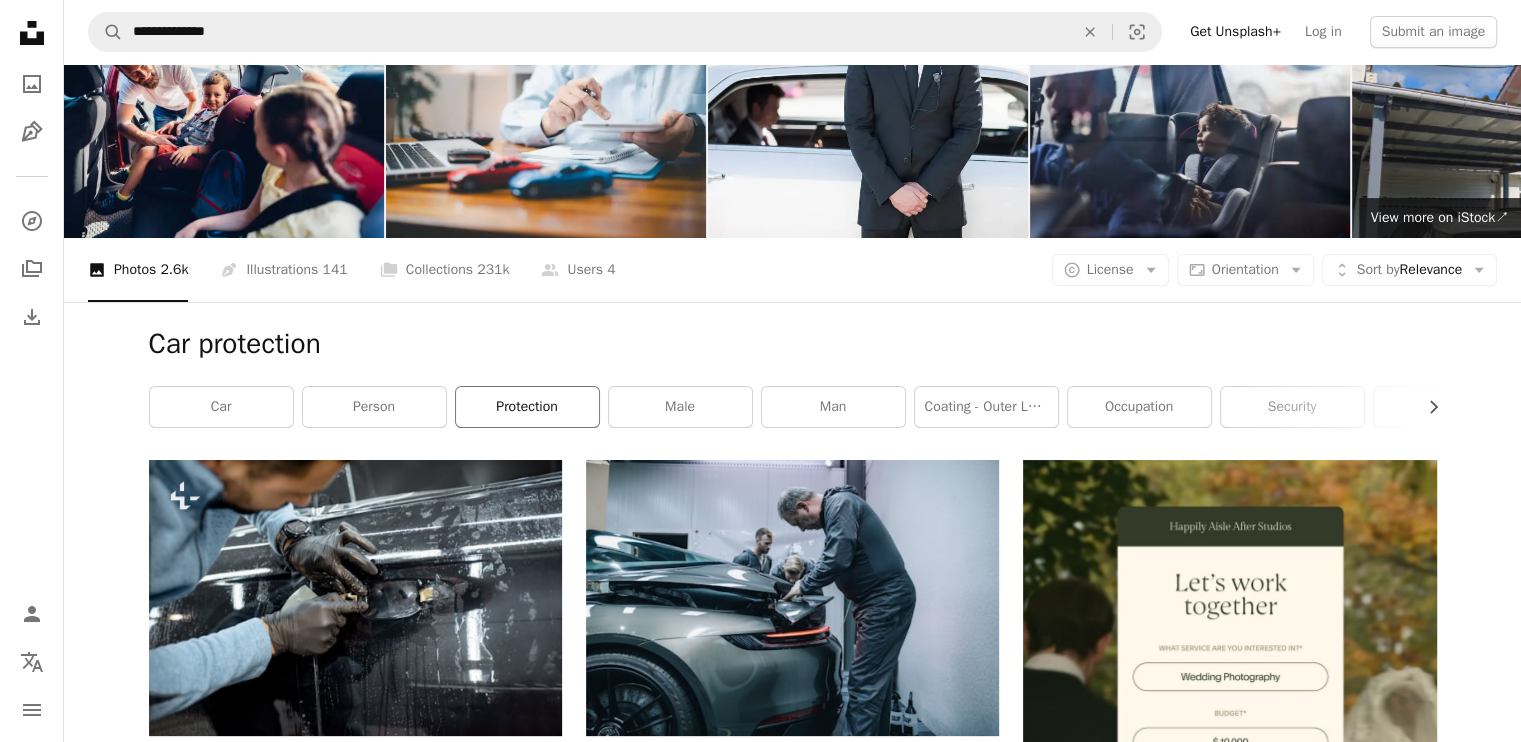 click on "protection" at bounding box center [527, 407] 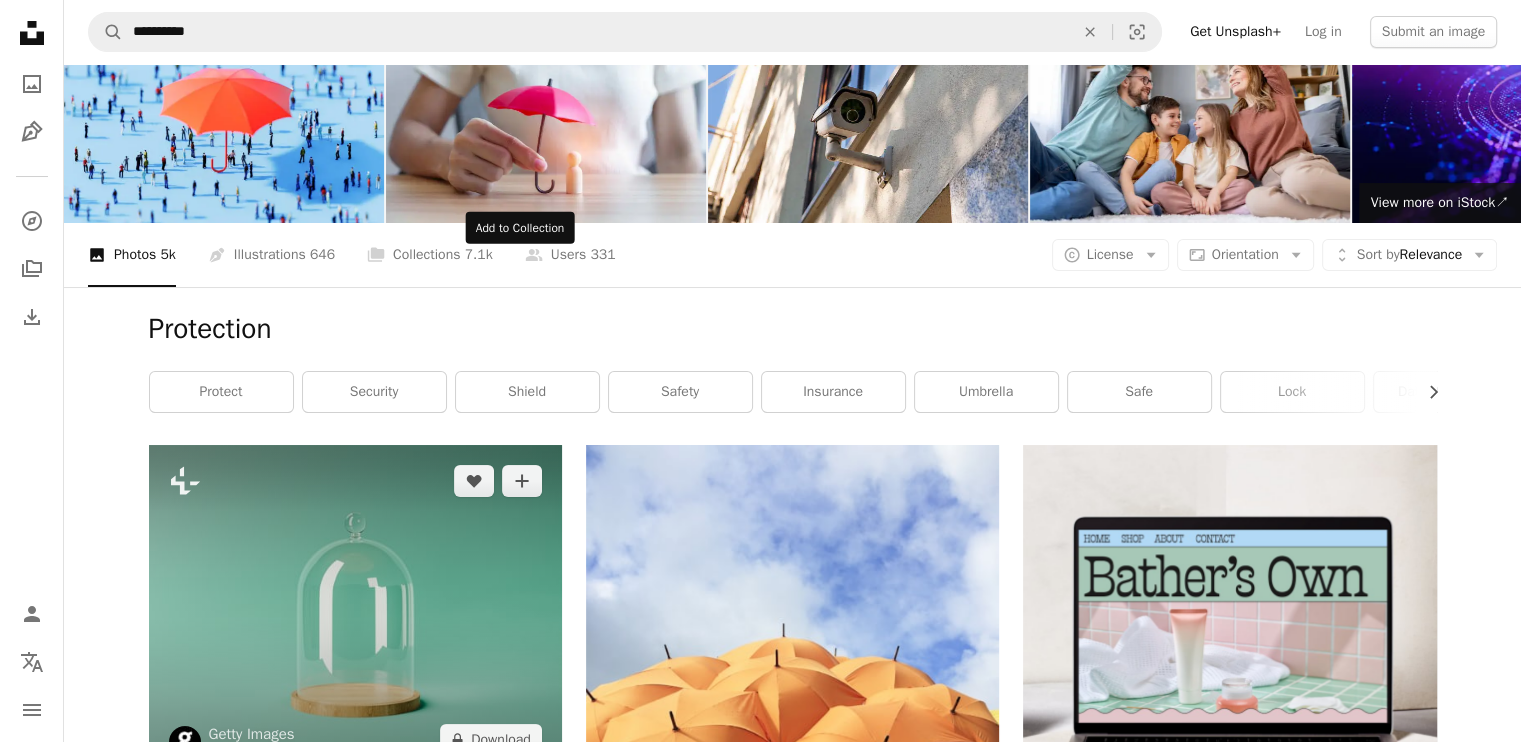scroll, scrollTop: 36, scrollLeft: 0, axis: vertical 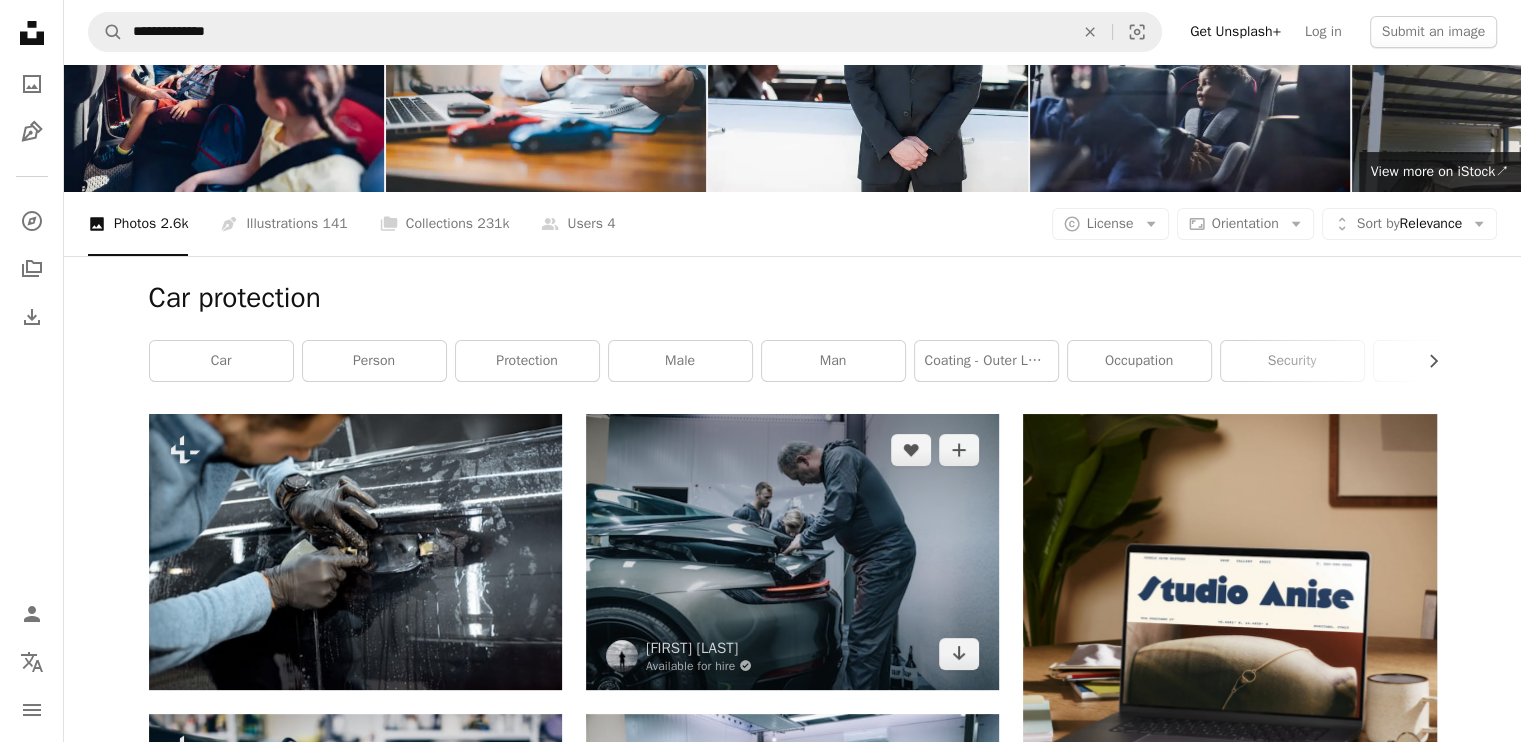 click at bounding box center [792, 551] 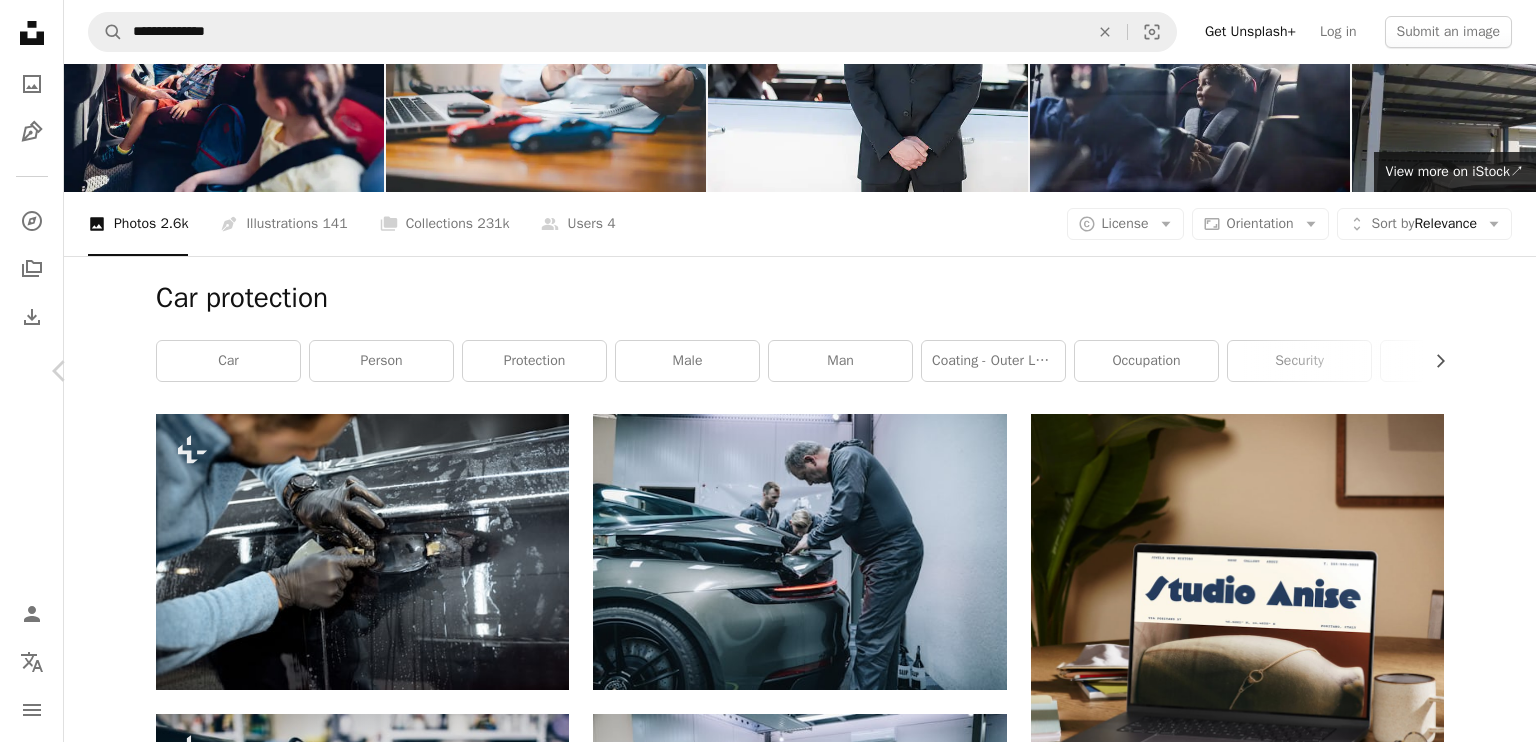 click on "Chevron right" at bounding box center (1476, 371) 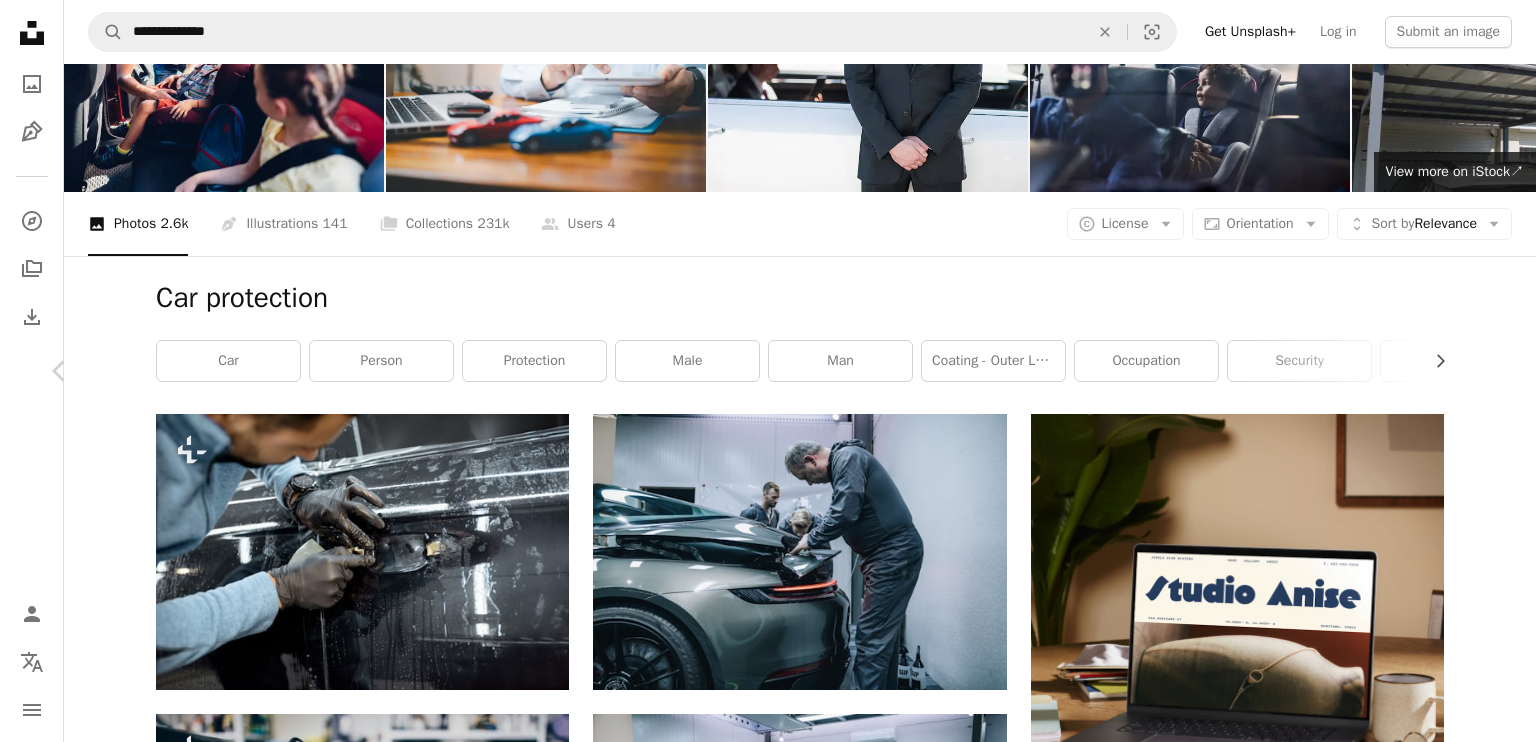 click on "Chevron right" at bounding box center (1476, 371) 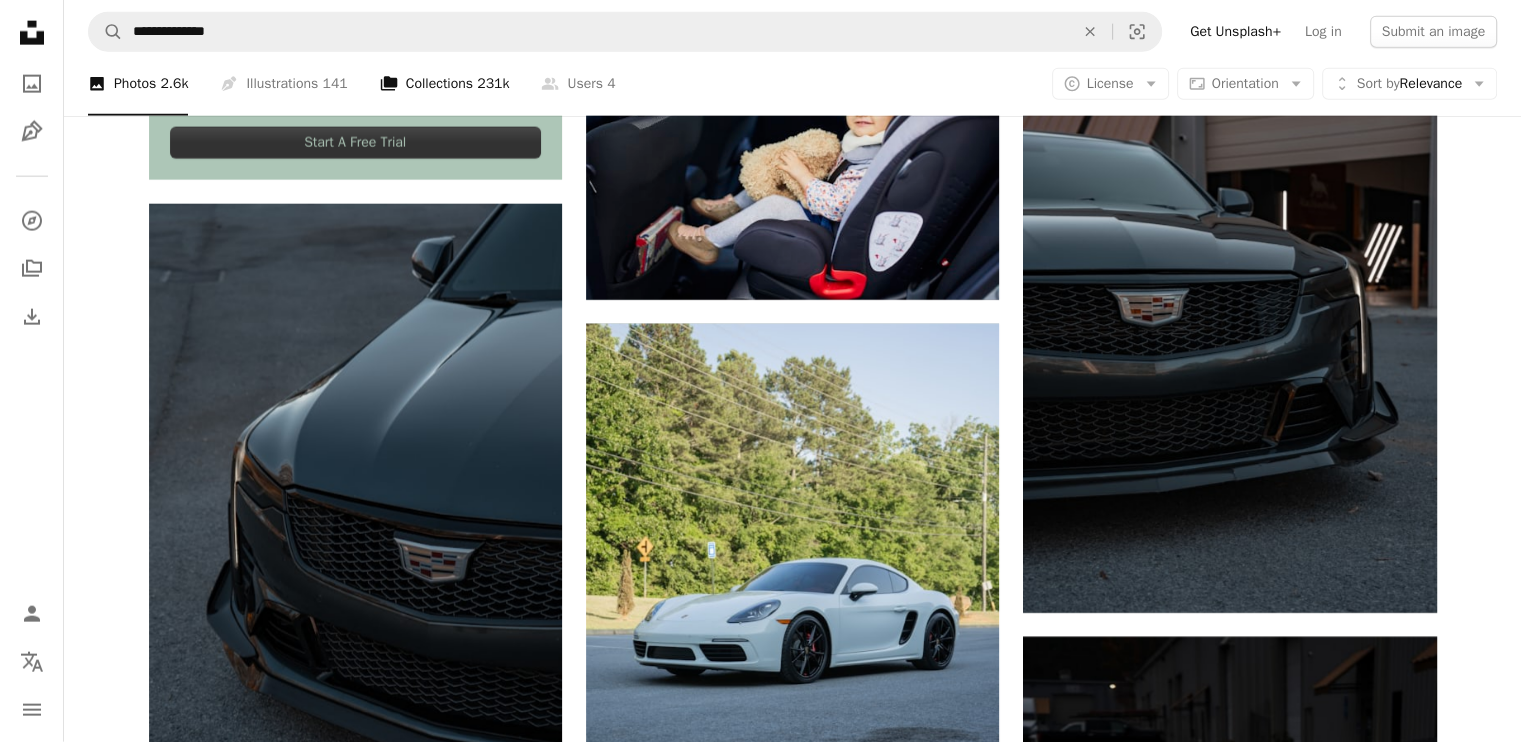 scroll, scrollTop: 4886, scrollLeft: 0, axis: vertical 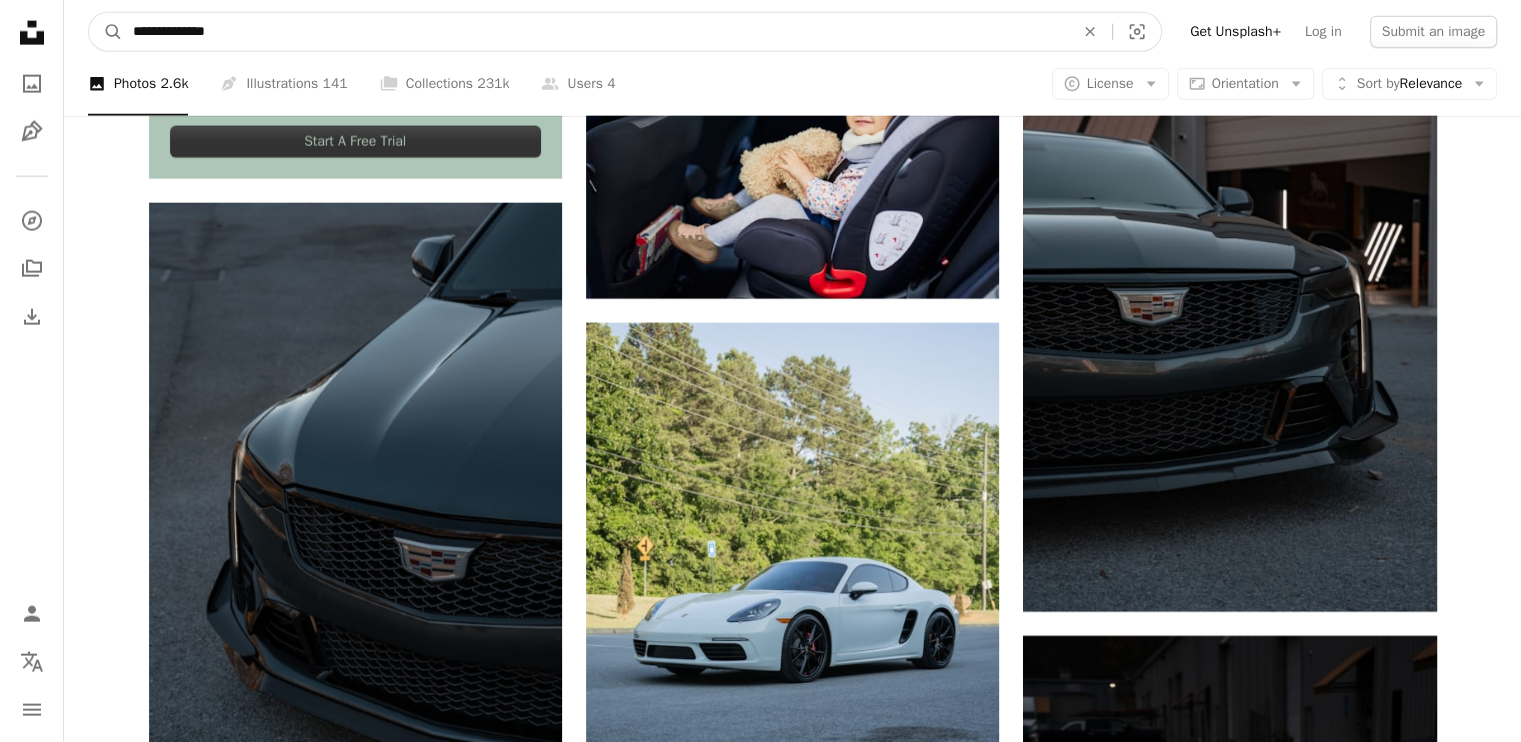 click on "**********" at bounding box center [595, 32] 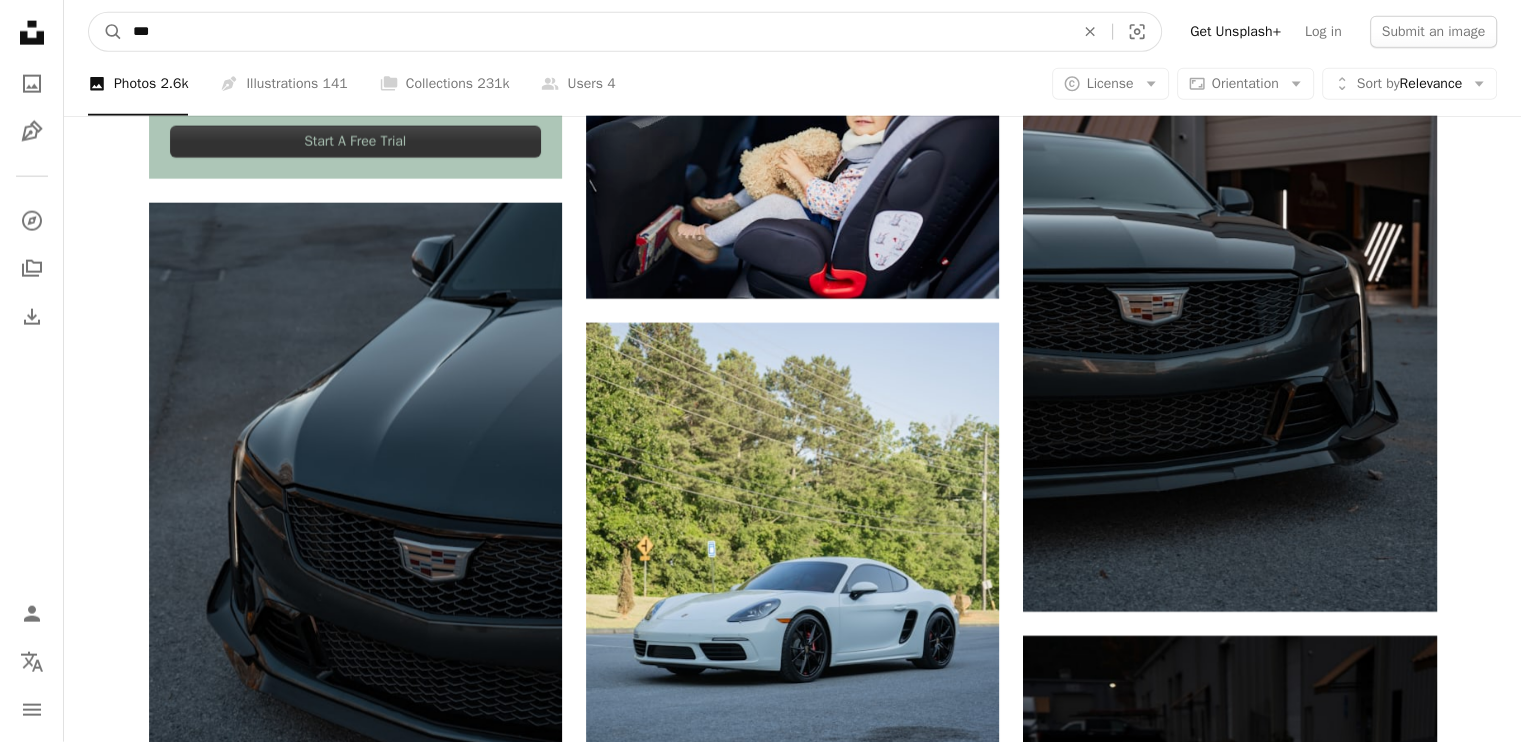 click on "A magnifying glass" at bounding box center (106, 32) 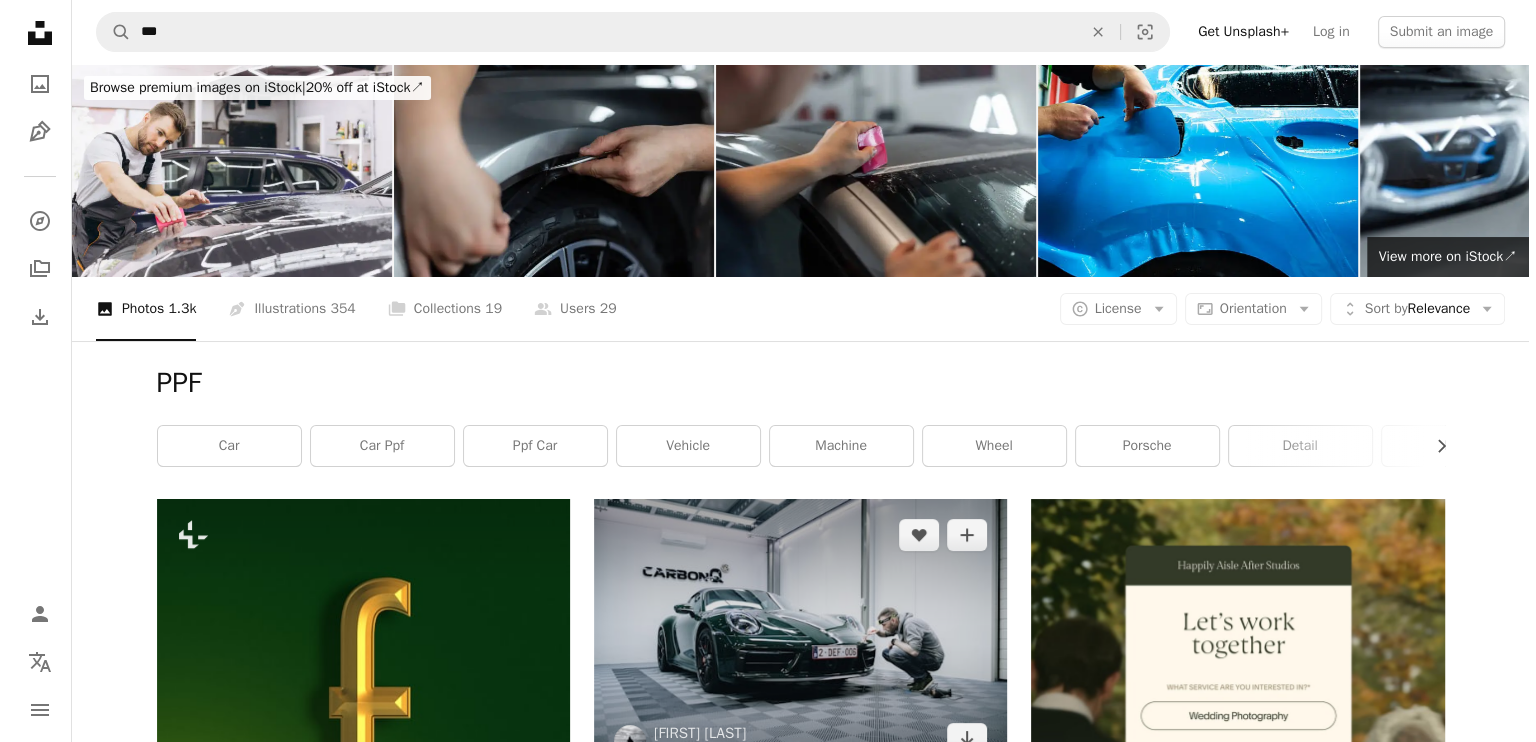 scroll, scrollTop: 132, scrollLeft: 0, axis: vertical 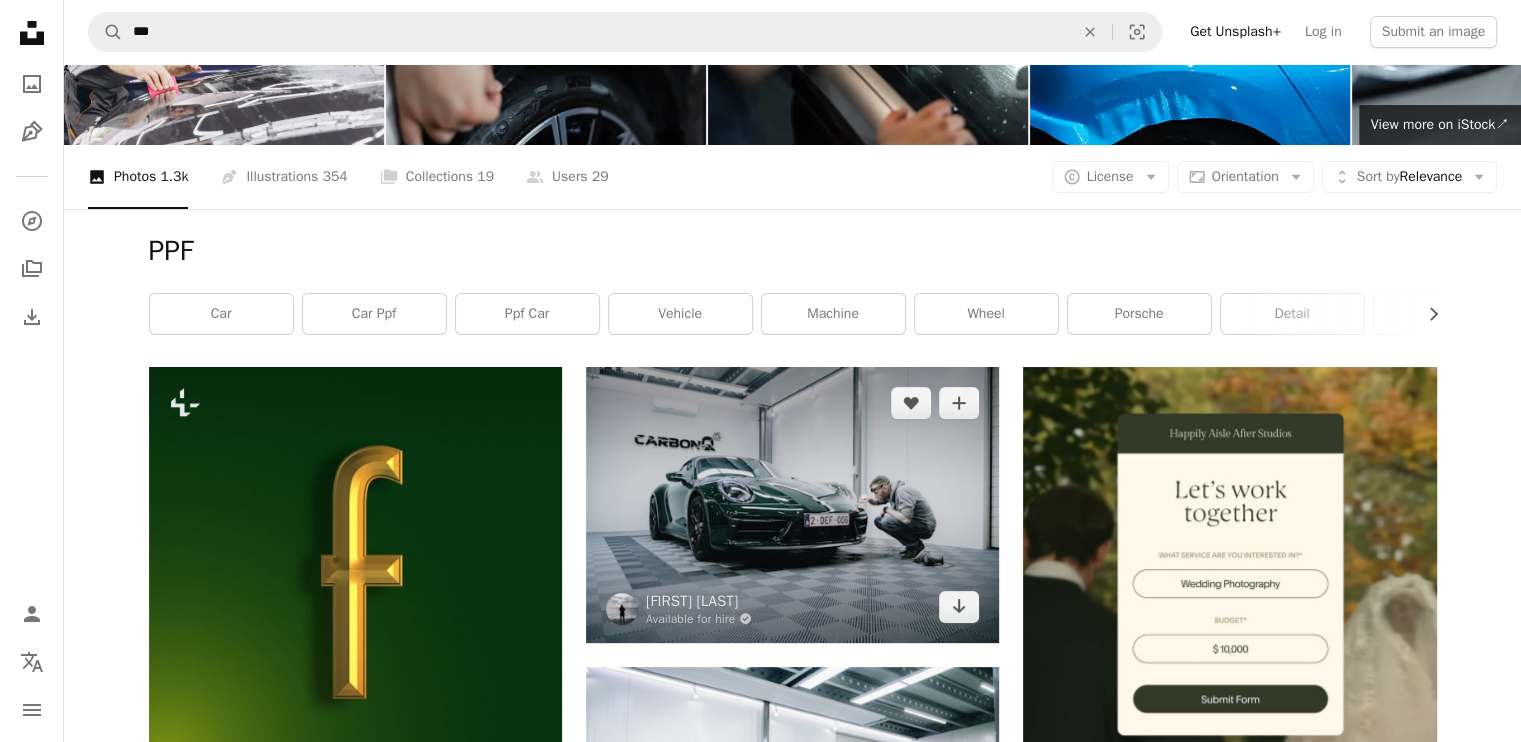 click at bounding box center [792, 504] 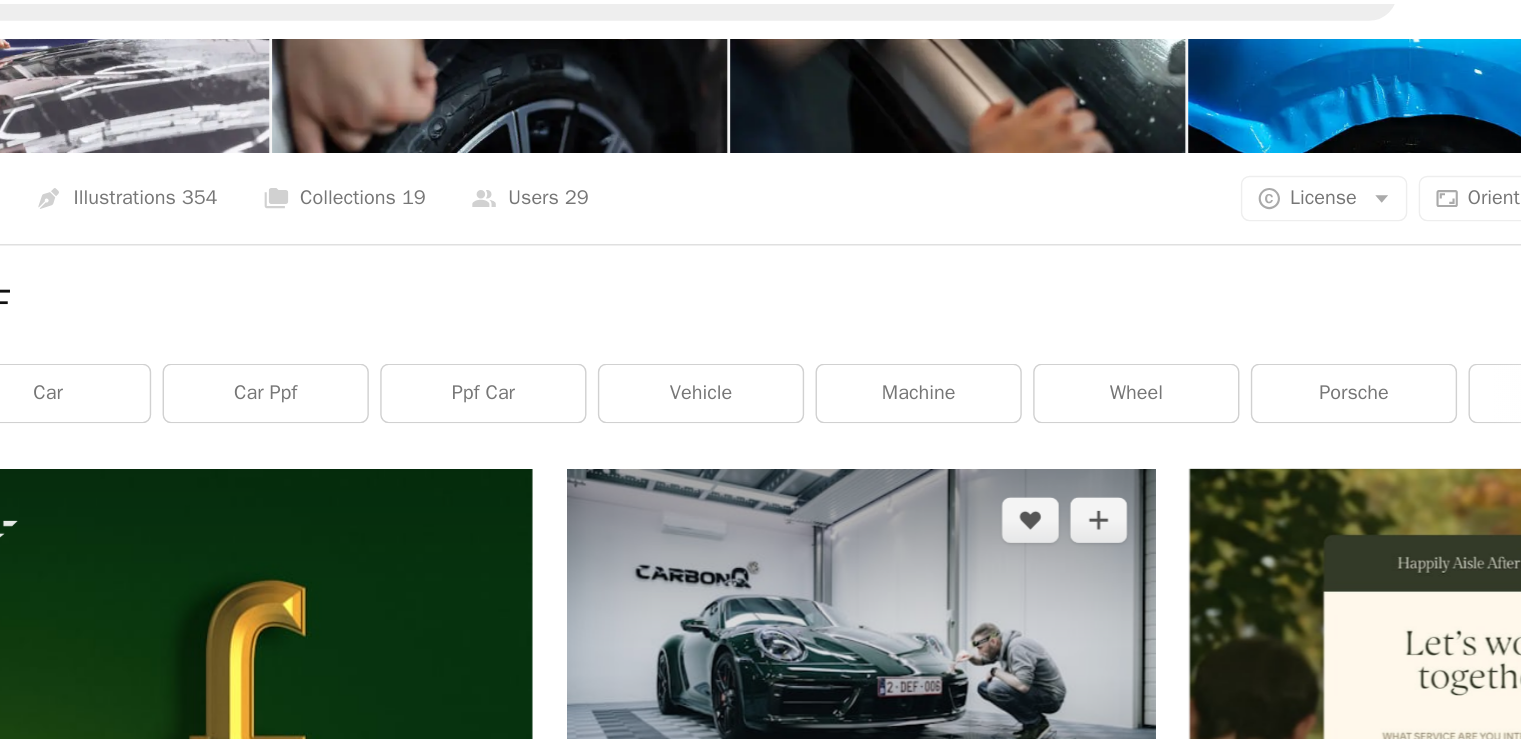 scroll, scrollTop: 132, scrollLeft: 0, axis: vertical 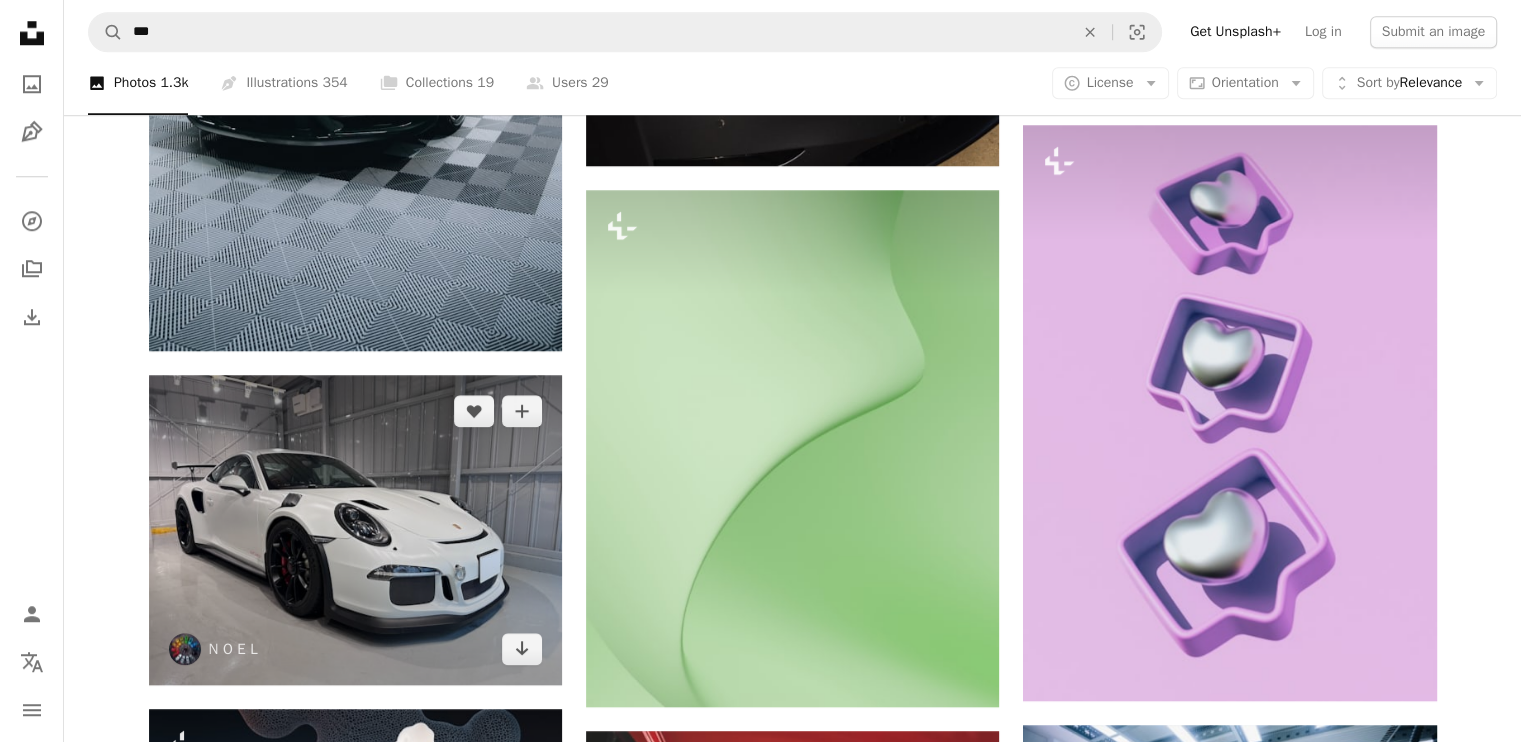 click at bounding box center [355, 530] 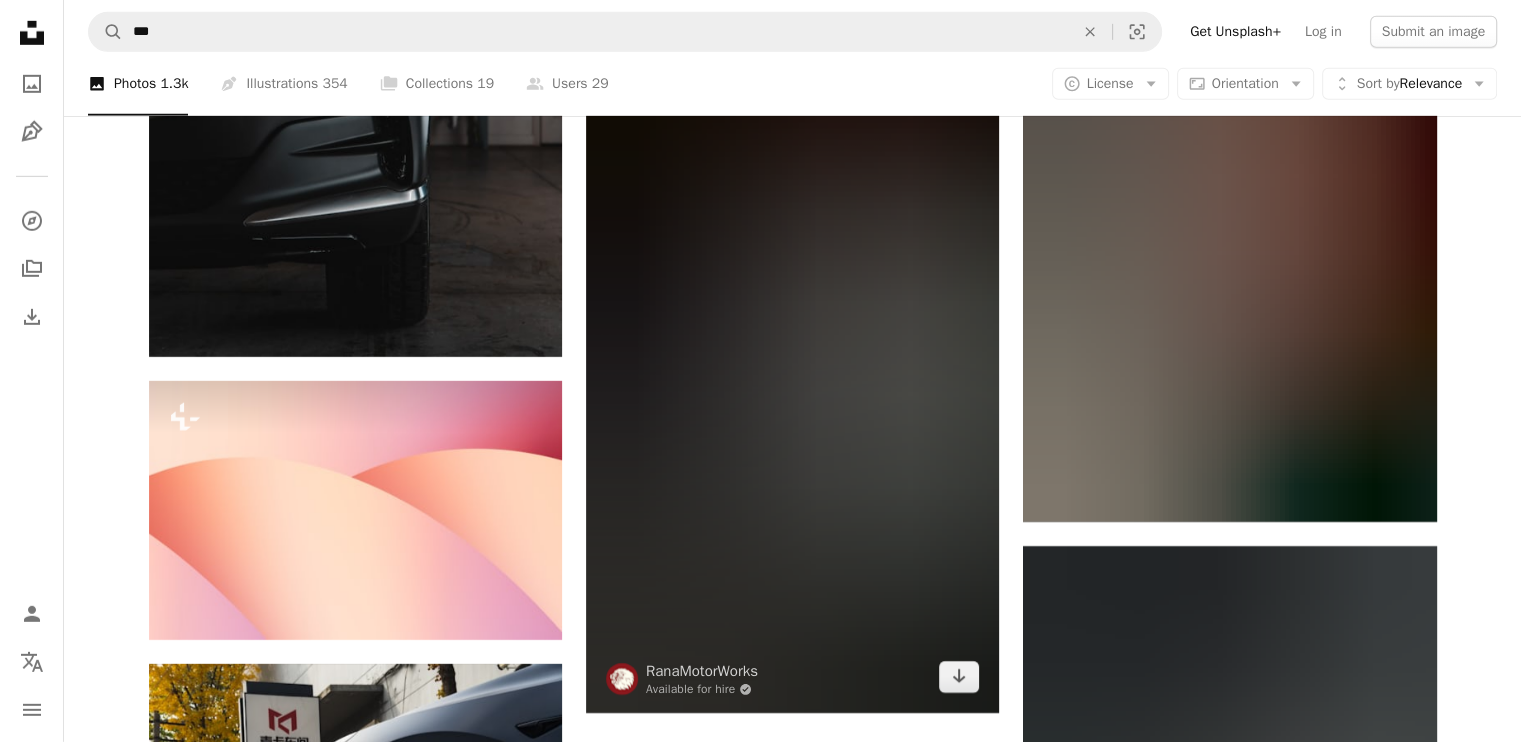scroll, scrollTop: 6427, scrollLeft: 0, axis: vertical 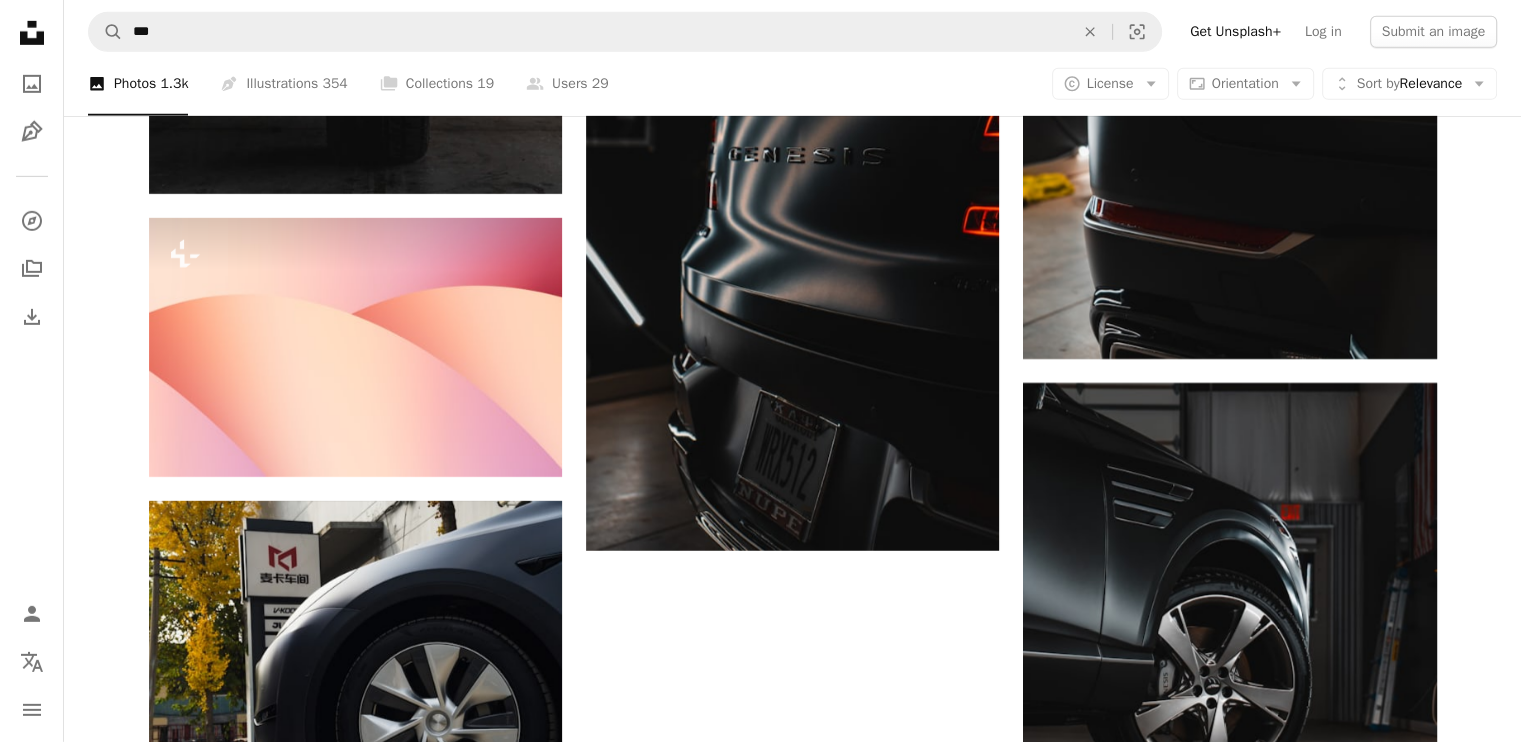 click on "Load more" at bounding box center (793, 1689) 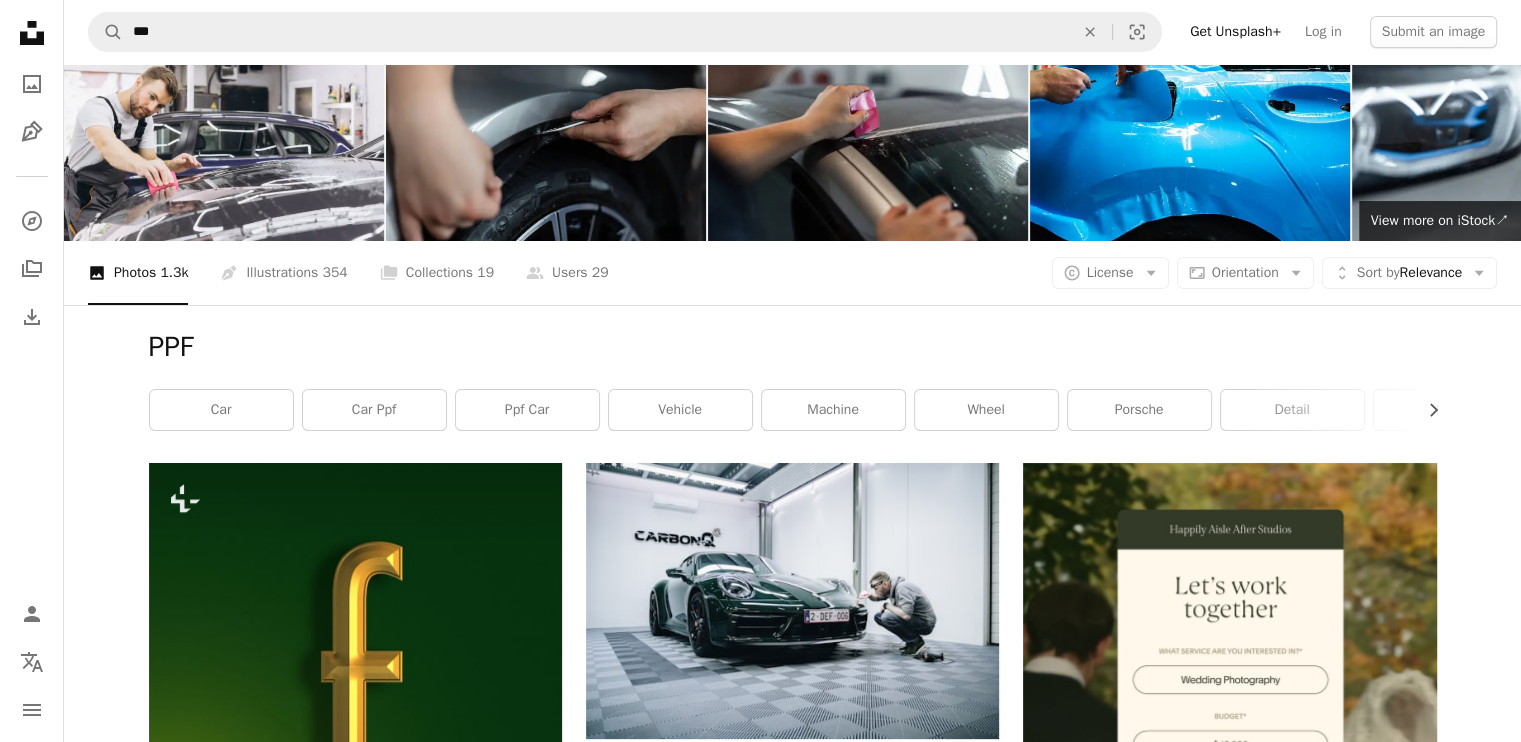 scroll, scrollTop: 0, scrollLeft: 0, axis: both 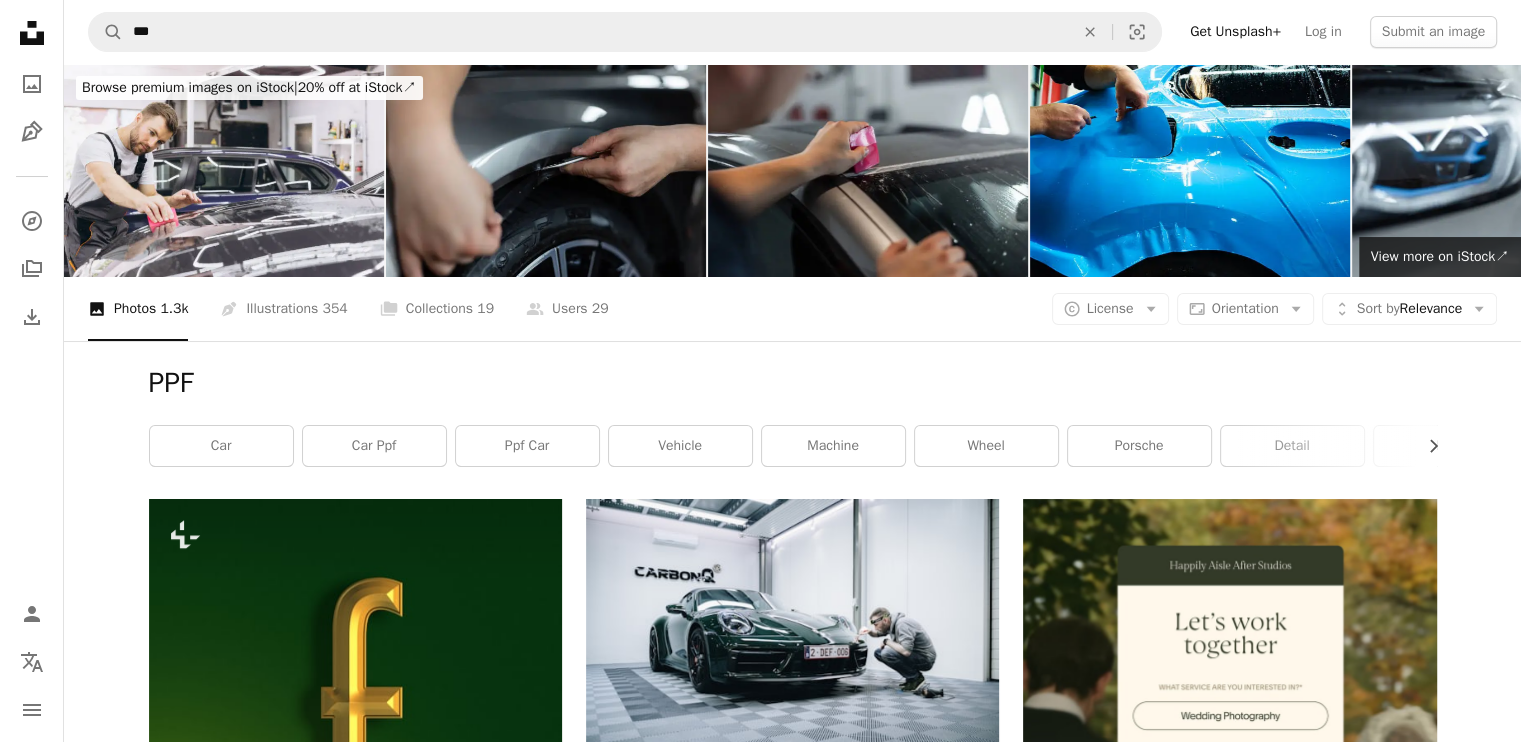 click at bounding box center (1229, 1196) 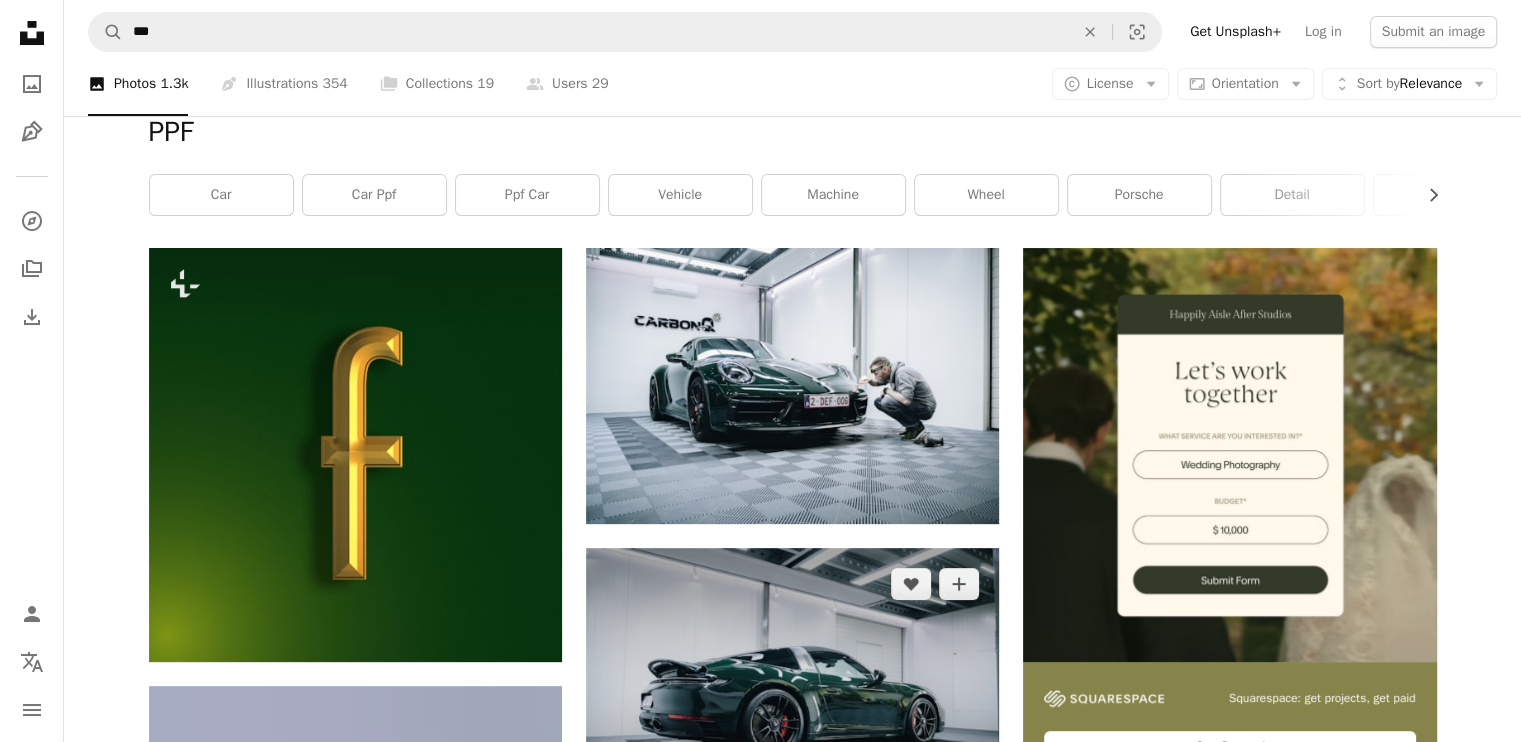 scroll, scrollTop: 656, scrollLeft: 0, axis: vertical 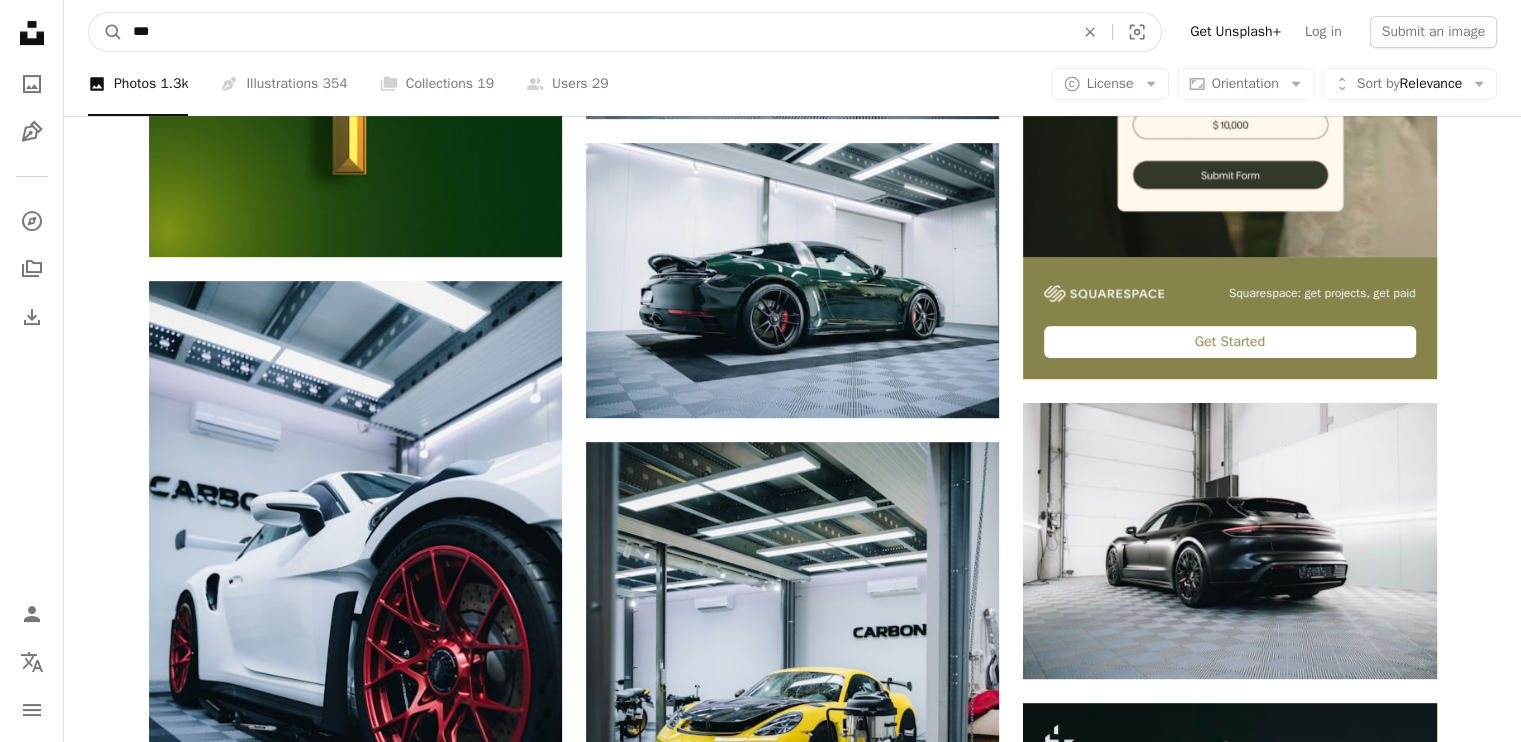 click on "***" at bounding box center (595, 32) 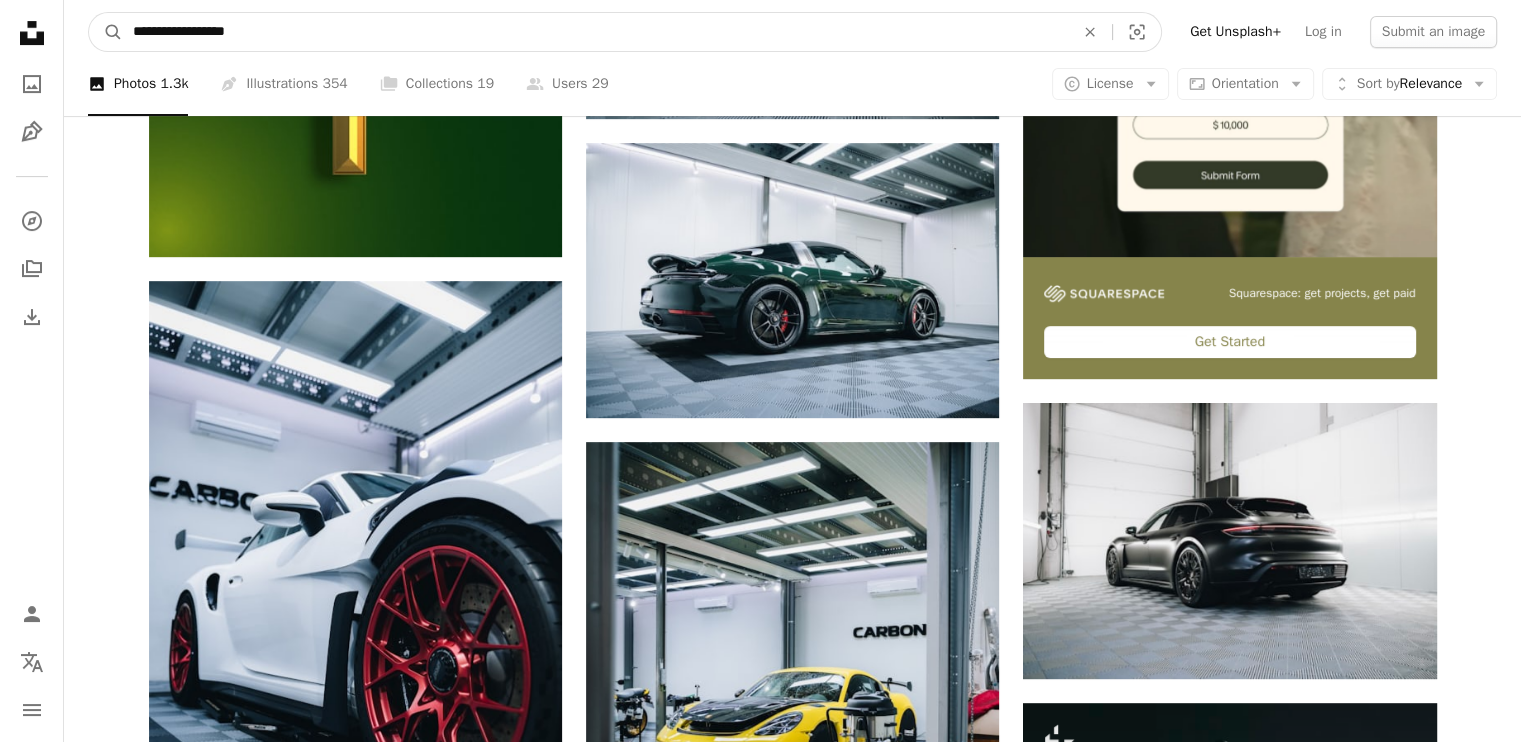 click on "A magnifying glass" at bounding box center [106, 32] 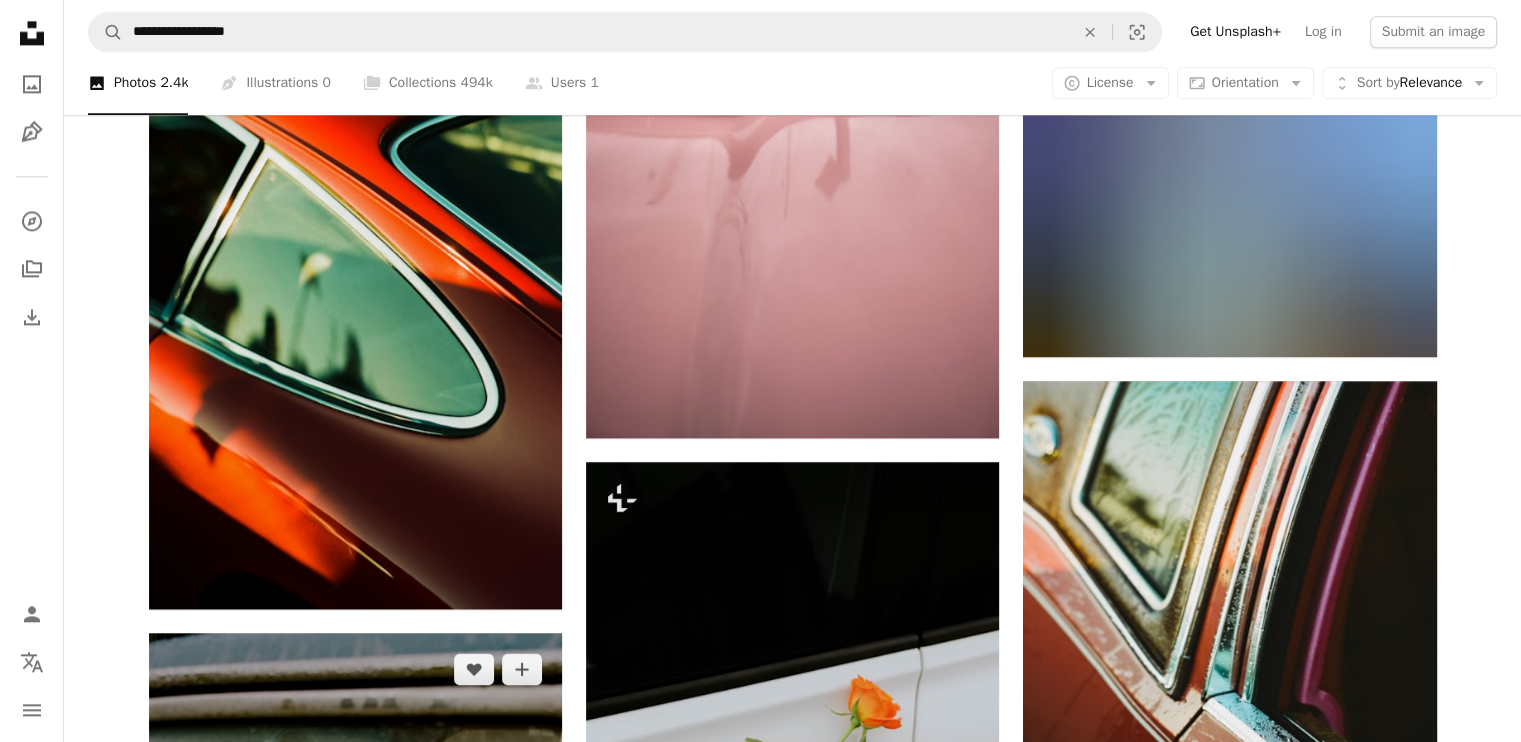scroll, scrollTop: 2698, scrollLeft: 0, axis: vertical 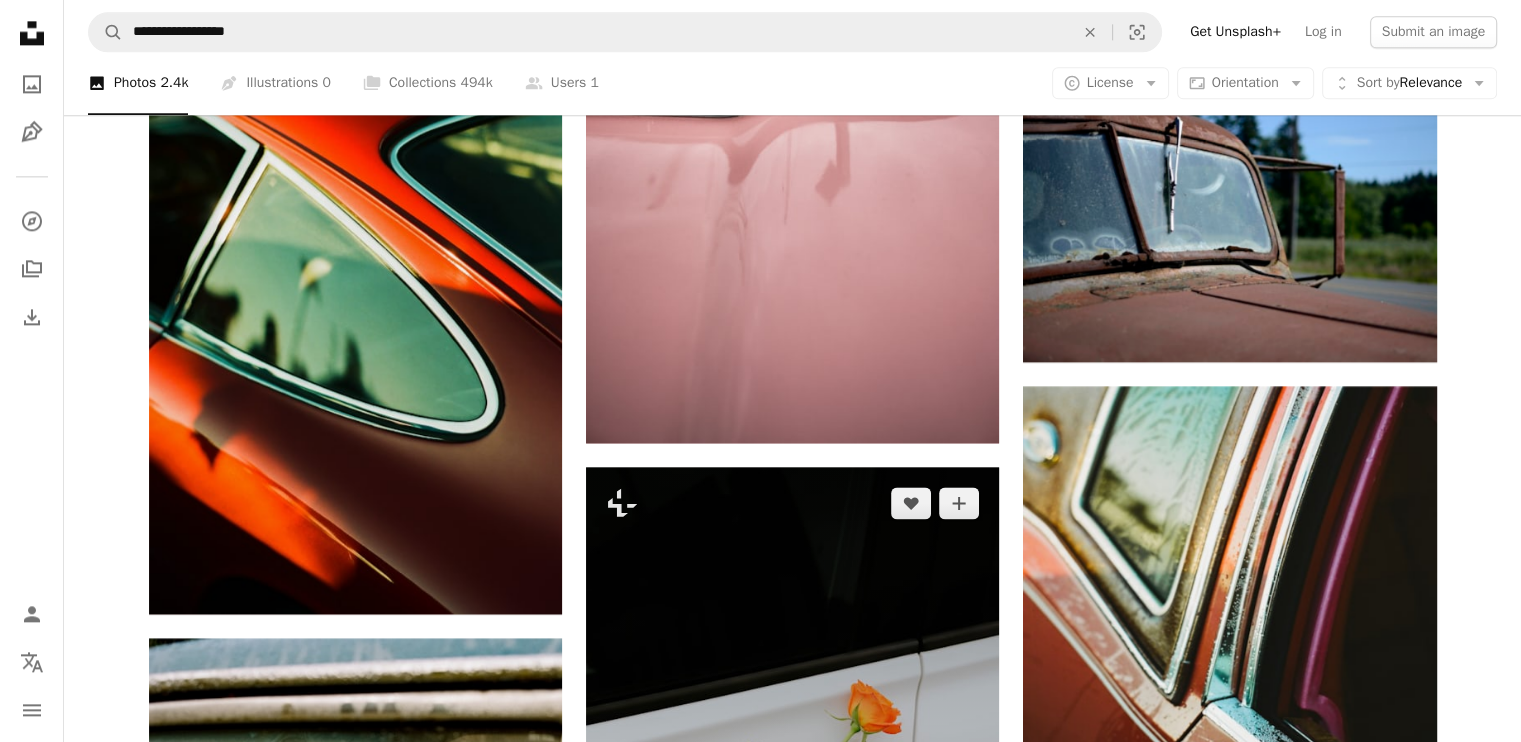 click at bounding box center (792, 756) 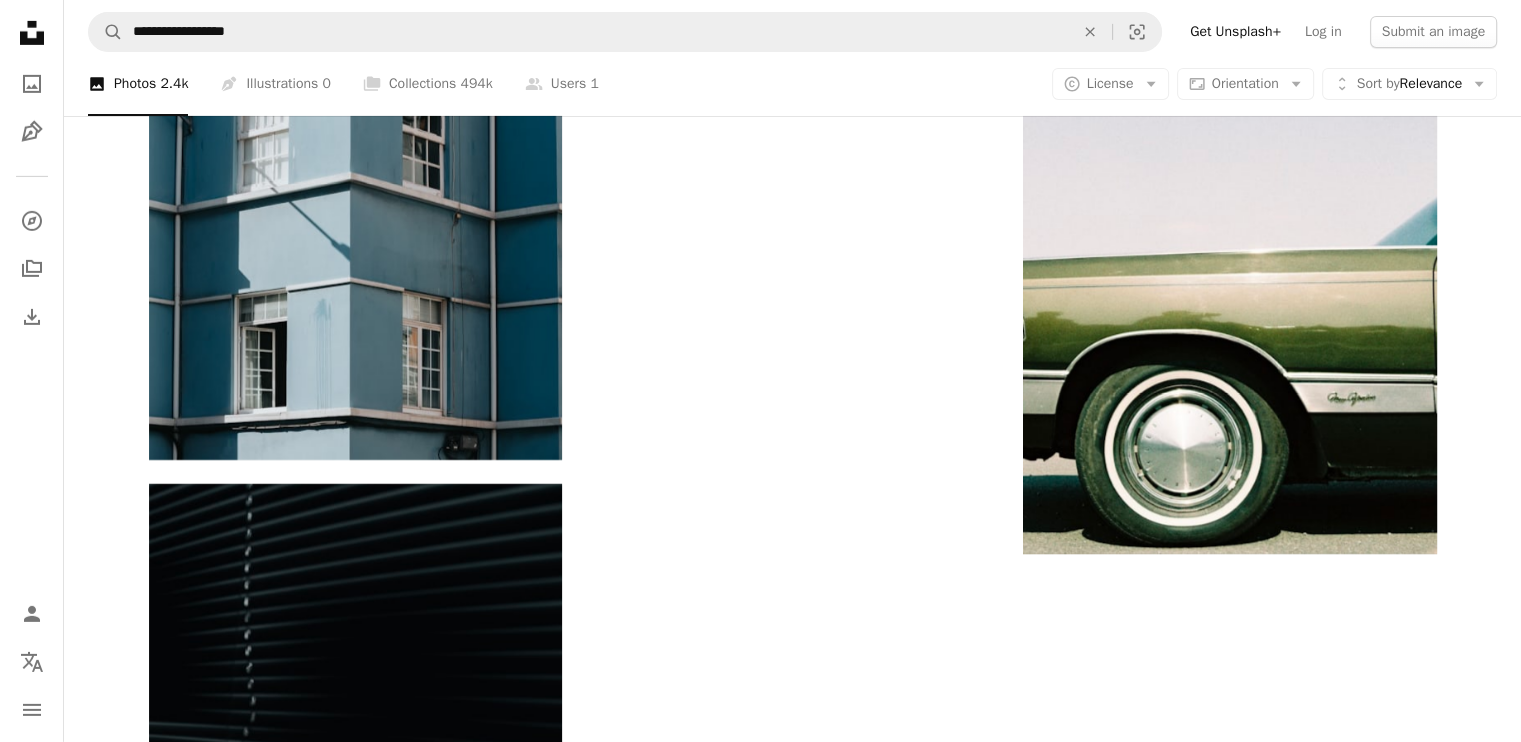 scroll, scrollTop: 6744, scrollLeft: 0, axis: vertical 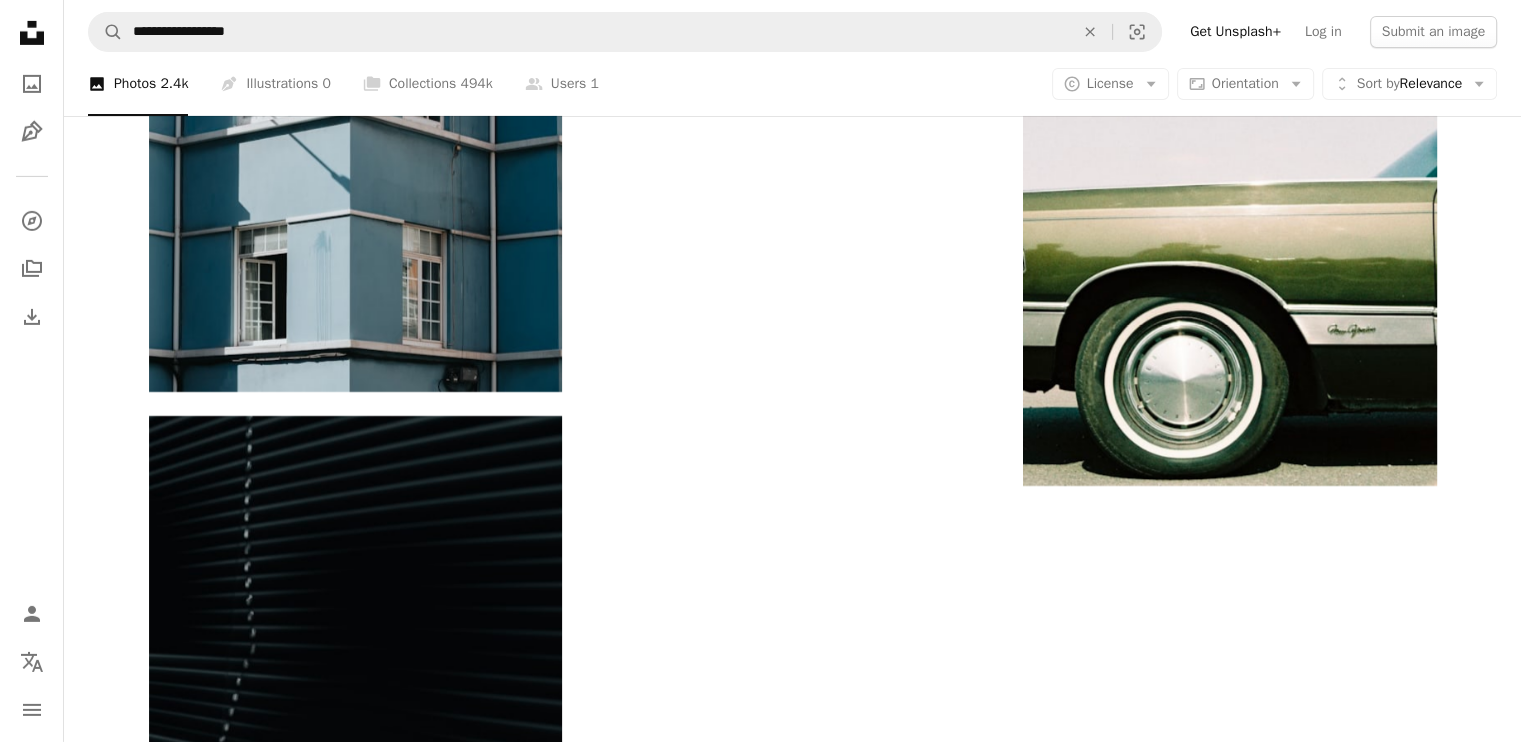 click at bounding box center (792, 1666) 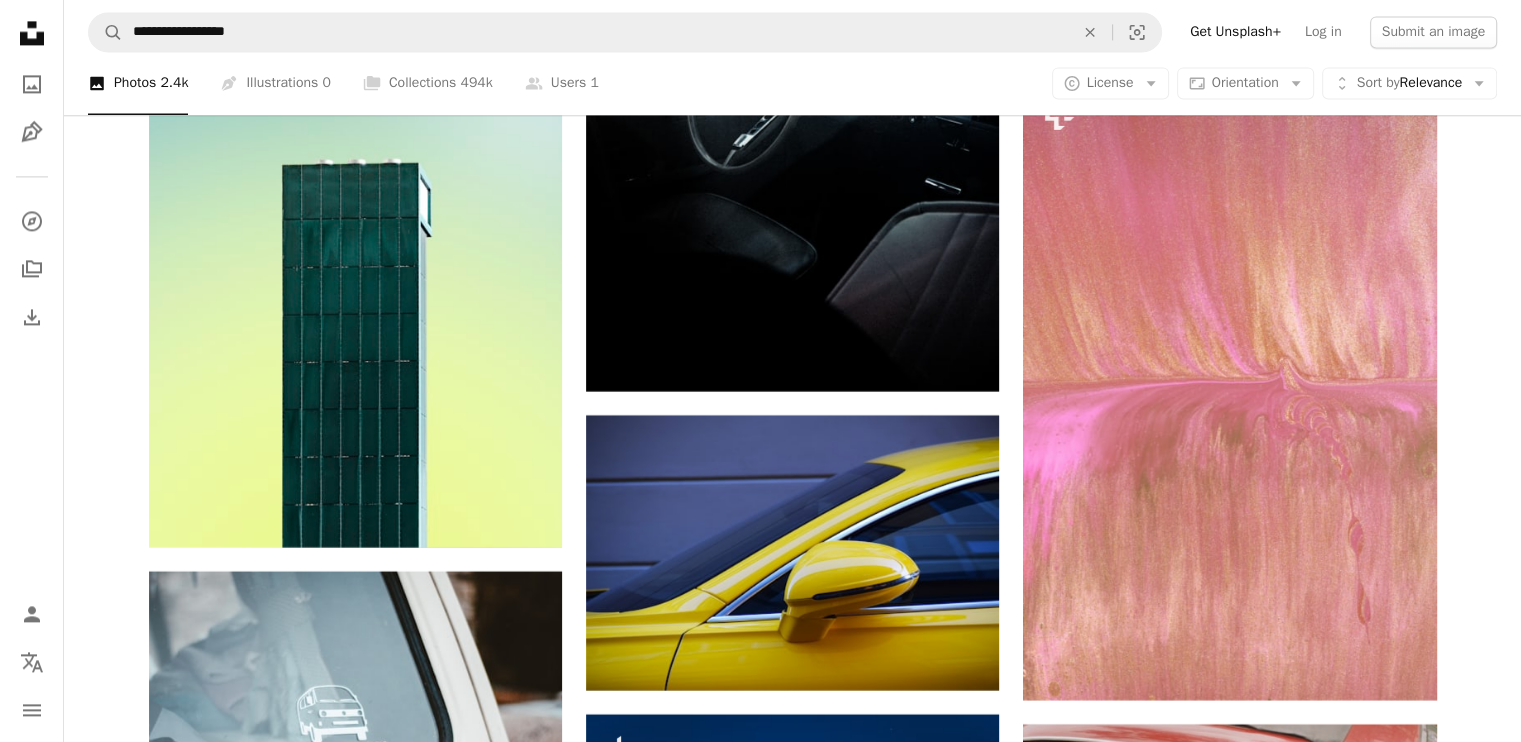 scroll, scrollTop: 25724, scrollLeft: 0, axis: vertical 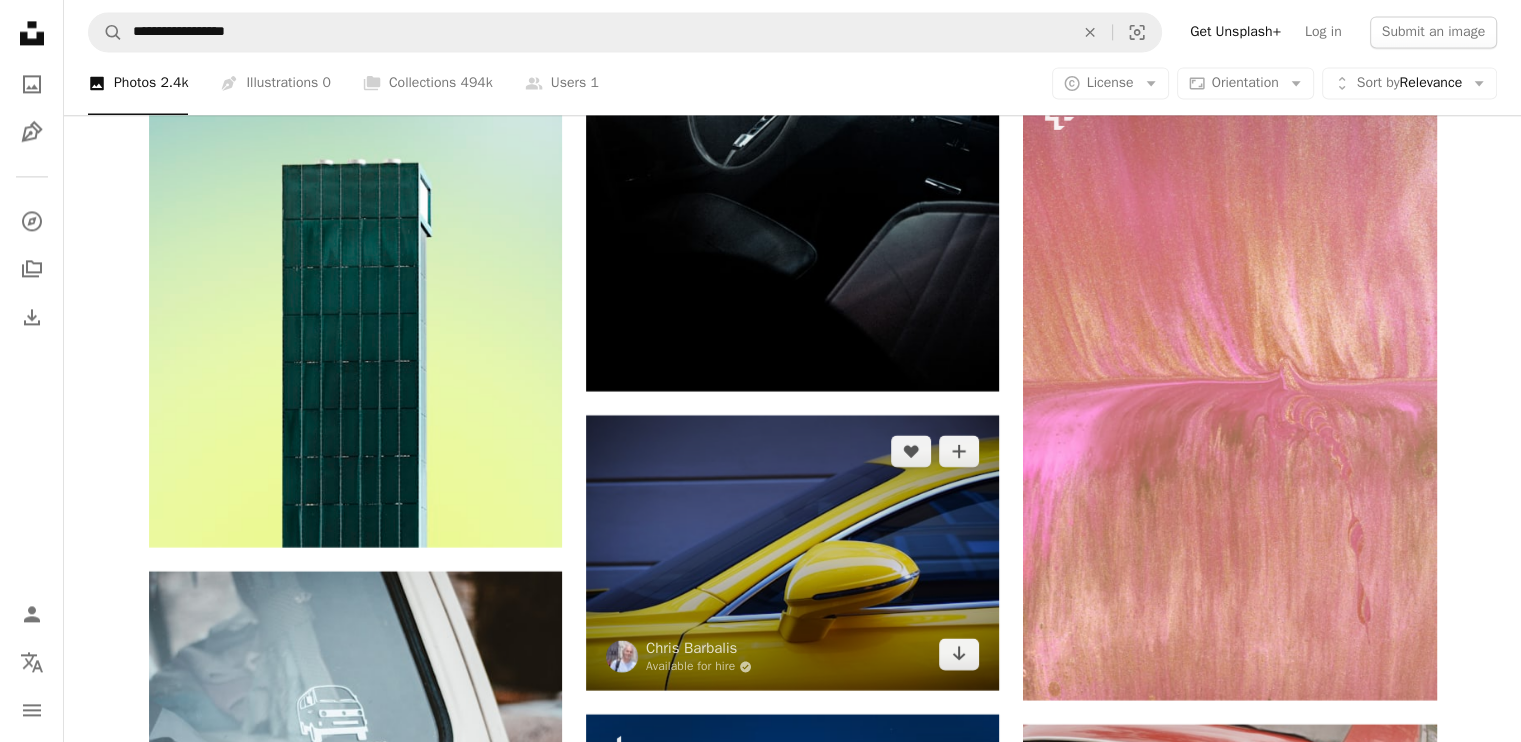 click at bounding box center (792, 552) 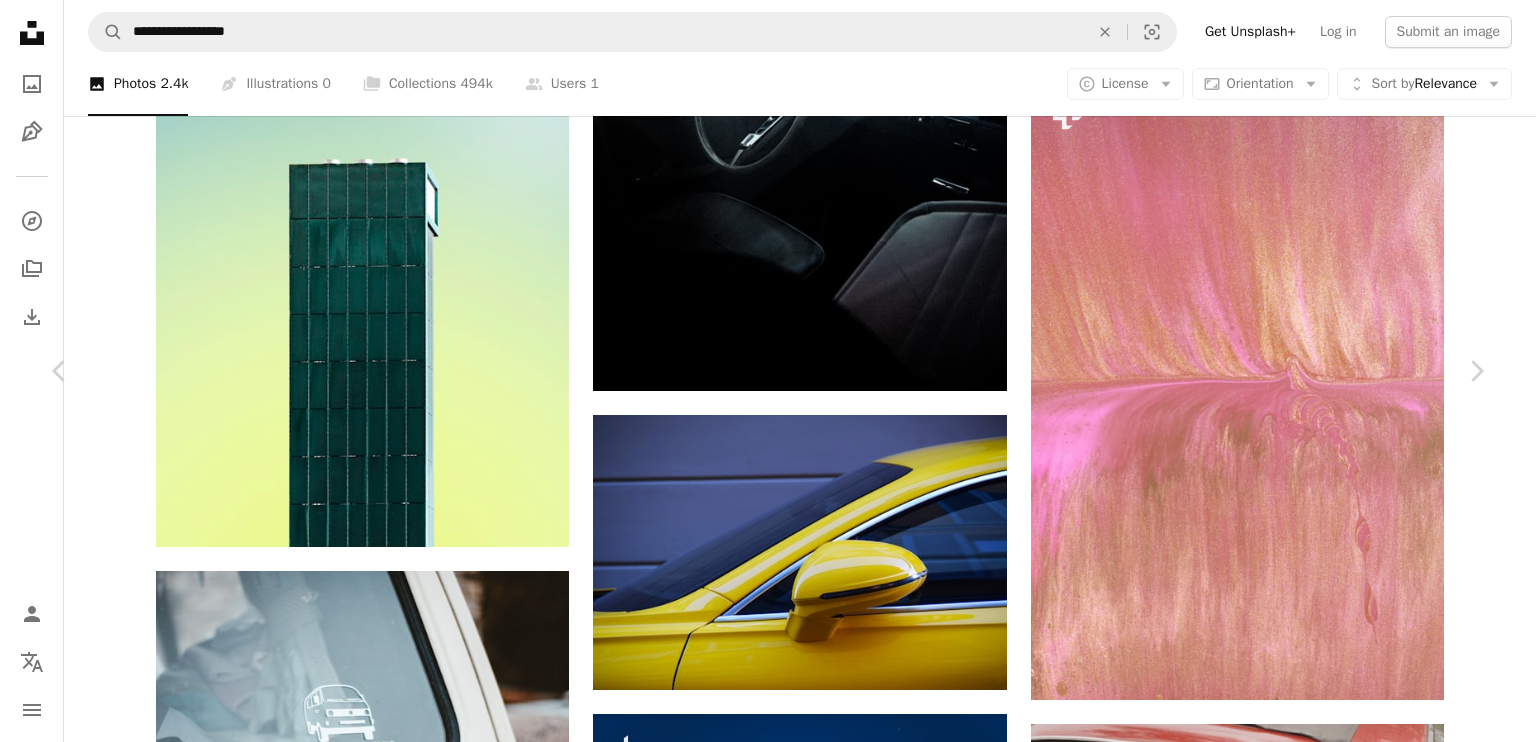 click on "Chevron down" 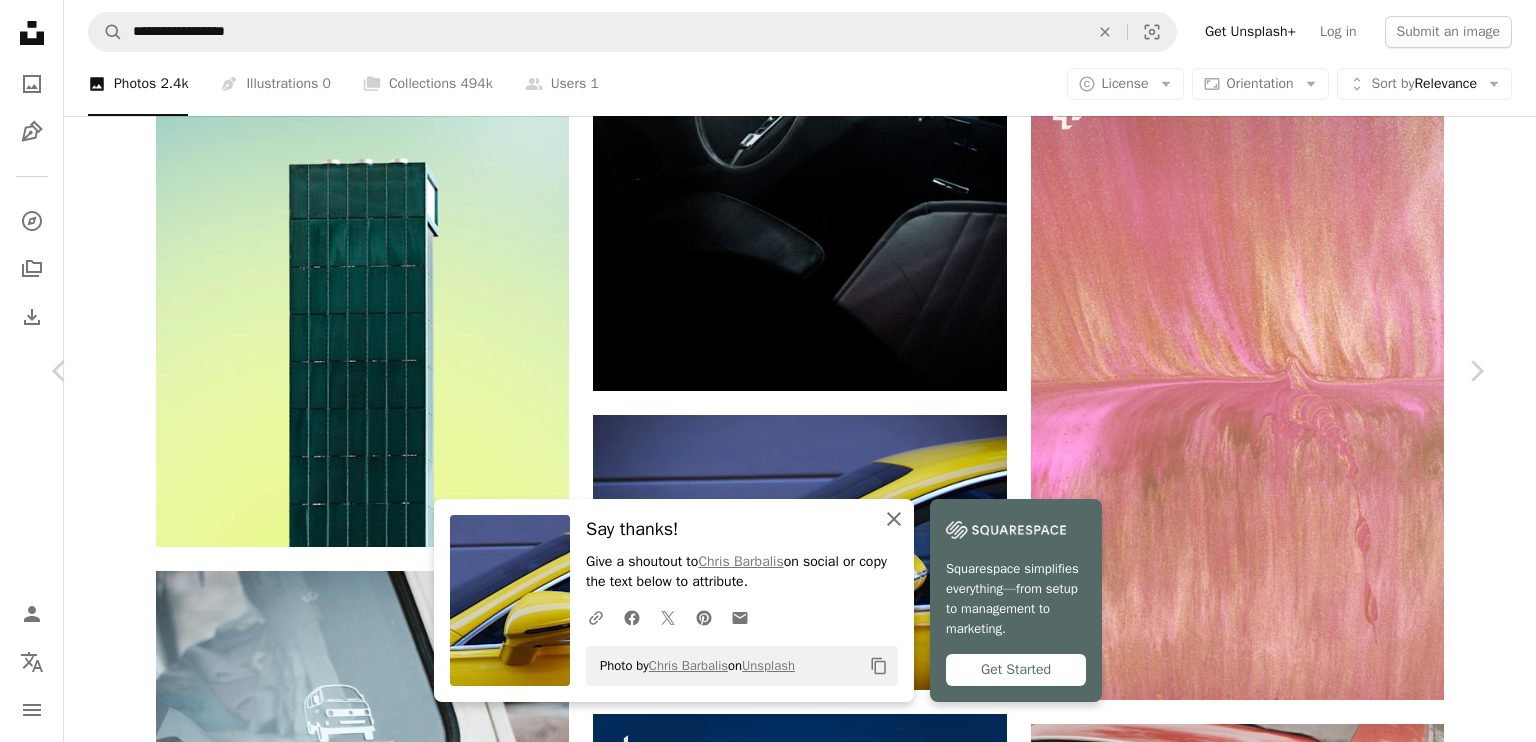 click 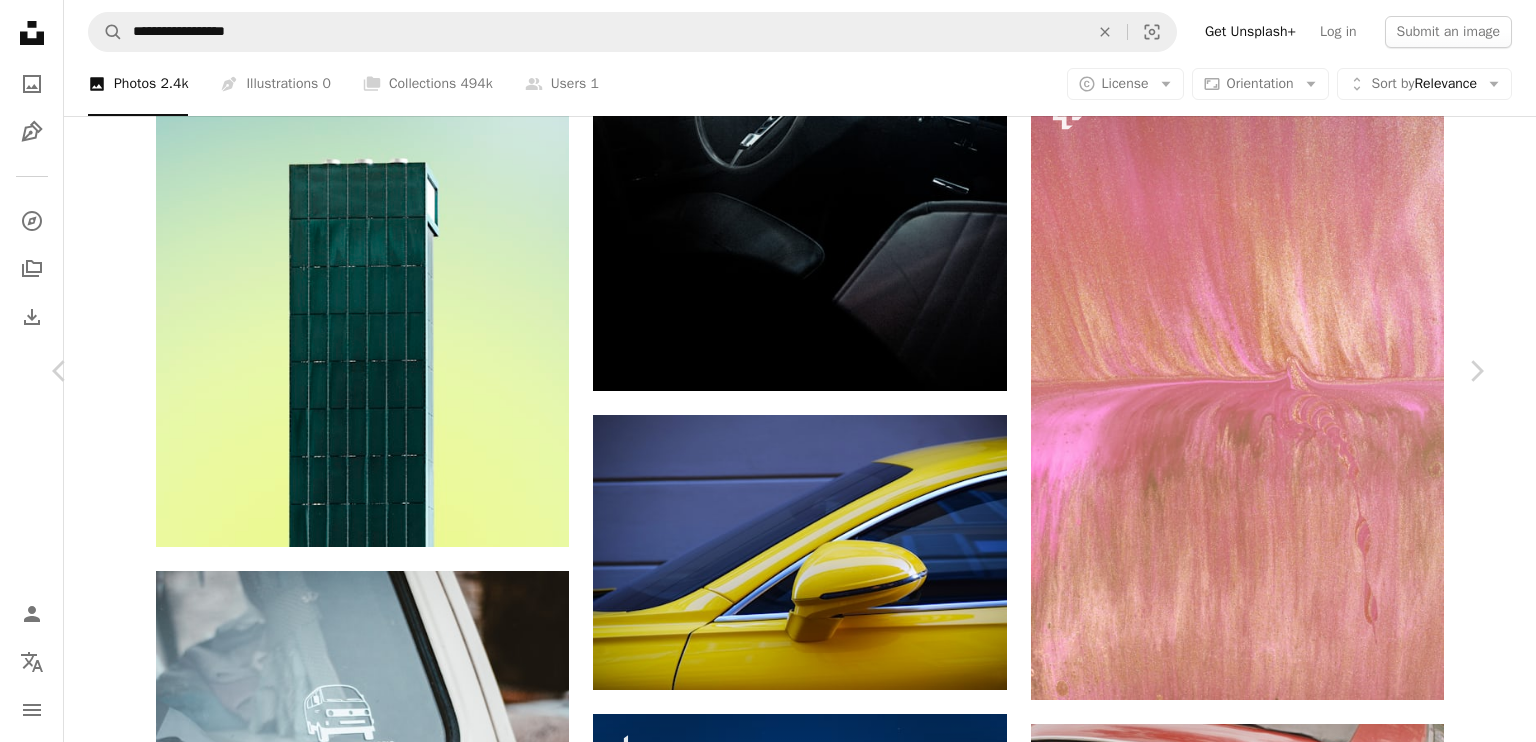click on "An X shape Chevron left Chevron right [NAME] Available for hire A checkmark inside of a circle A heart A plus sign Edit image   Plus sign for Unsplash+ Download free Chevron down Zoom in Views 526,220 Downloads 2,128 Featured in Photos A forward-right arrow Share Info icon Info More Actions Calendar outlined Published on  February 28, 2019 Camera NIKON CORPORATION, NIKON D3300 Safety Free to use under the  Unsplash License car airplane vehicle transportation machine automobile aircraft taxi wheel tire car wheel alloy wheel cab spoke Free stock photos Browse premium related images on iStock  |  Save 20% with code UNSPLASH20 View more on iStock  ↗ Related images A heart A plus sign [NAME] Available for hire A checkmark inside of a circle Arrow pointing down Plus sign for Unsplash+ A heart A plus sign [NAME] For  Unsplash+ A lock   Download A heart A plus sign [NAME] Available for hire A checkmark inside of a circle Arrow pointing down A heart A plus sign [NAME] A heart" at bounding box center (768, 7129) 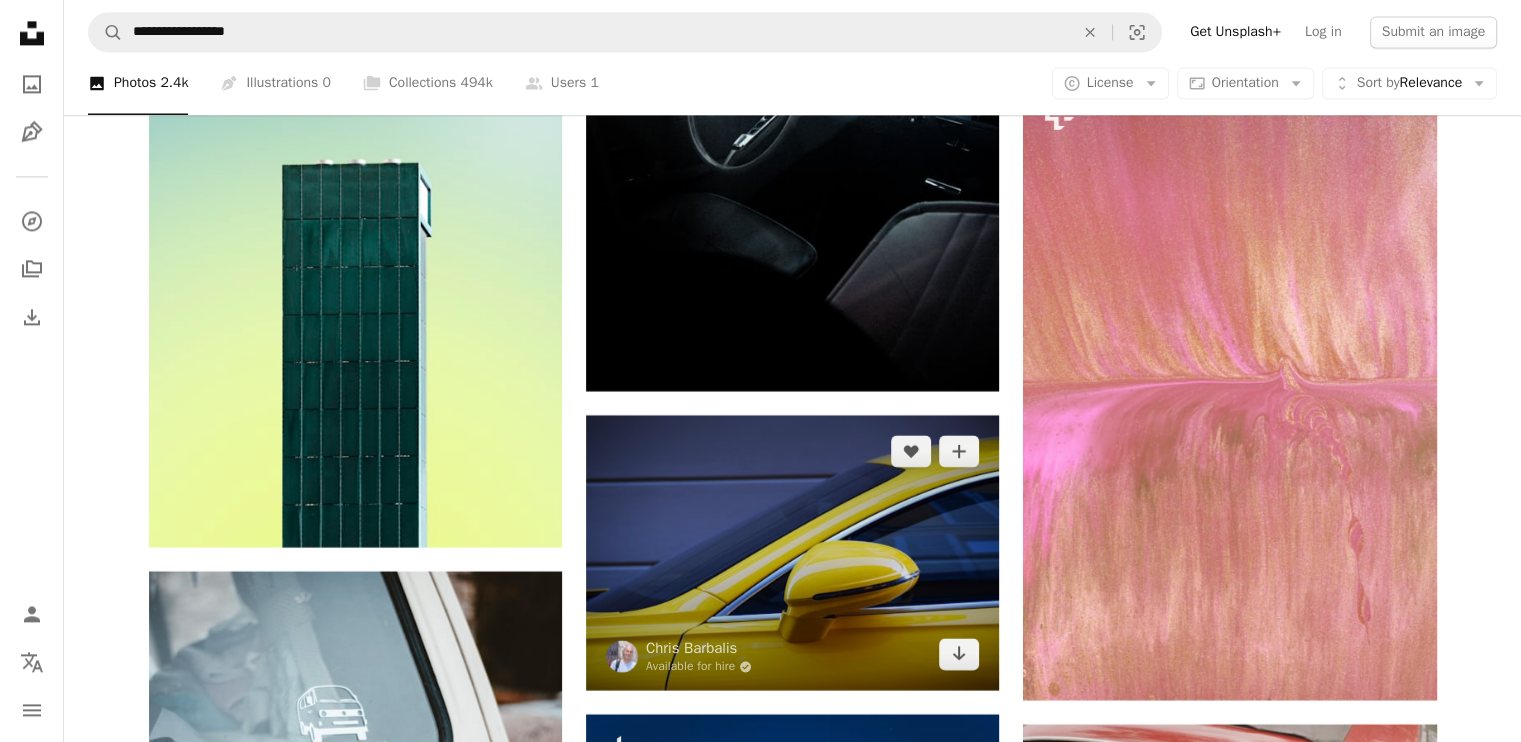 click at bounding box center (792, 552) 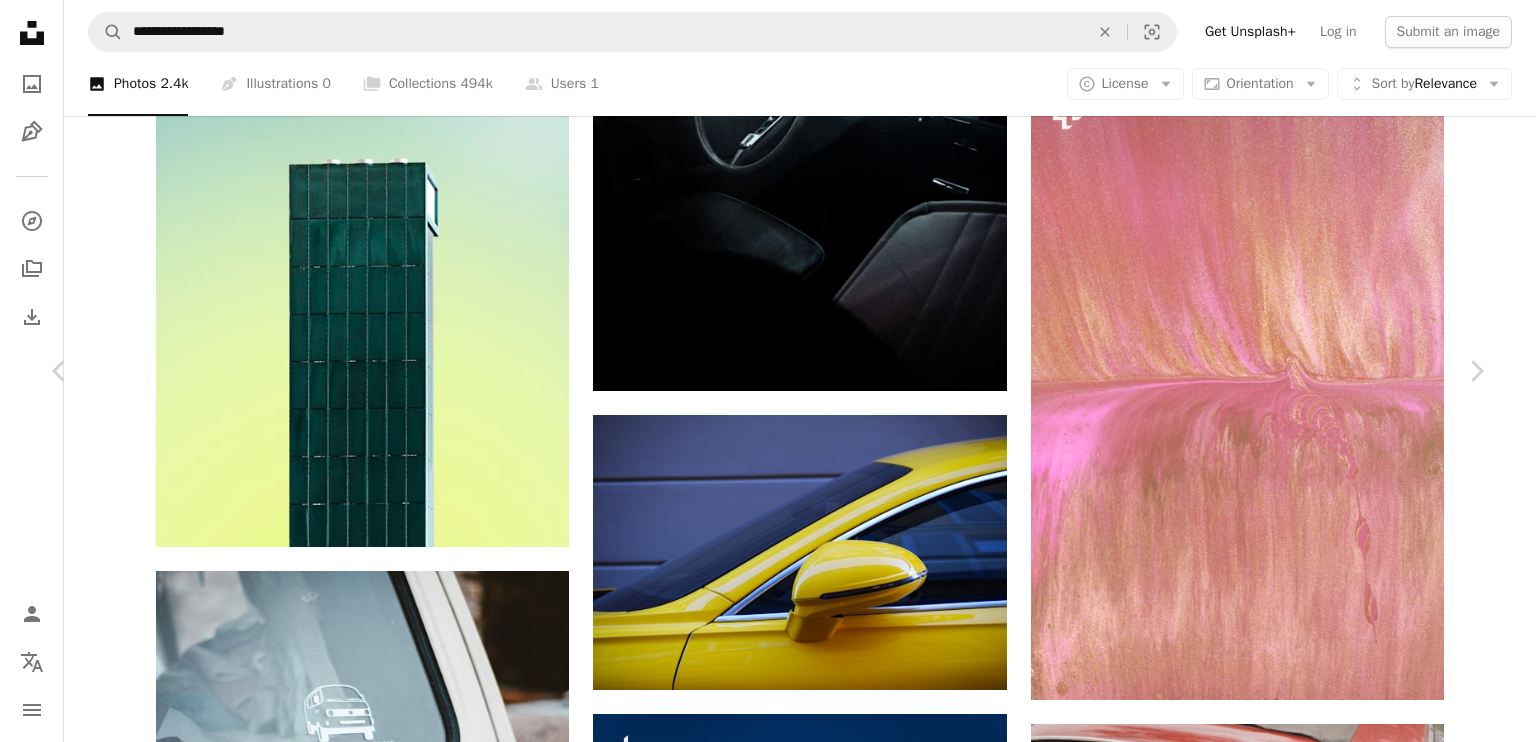 click on "Chevron down" 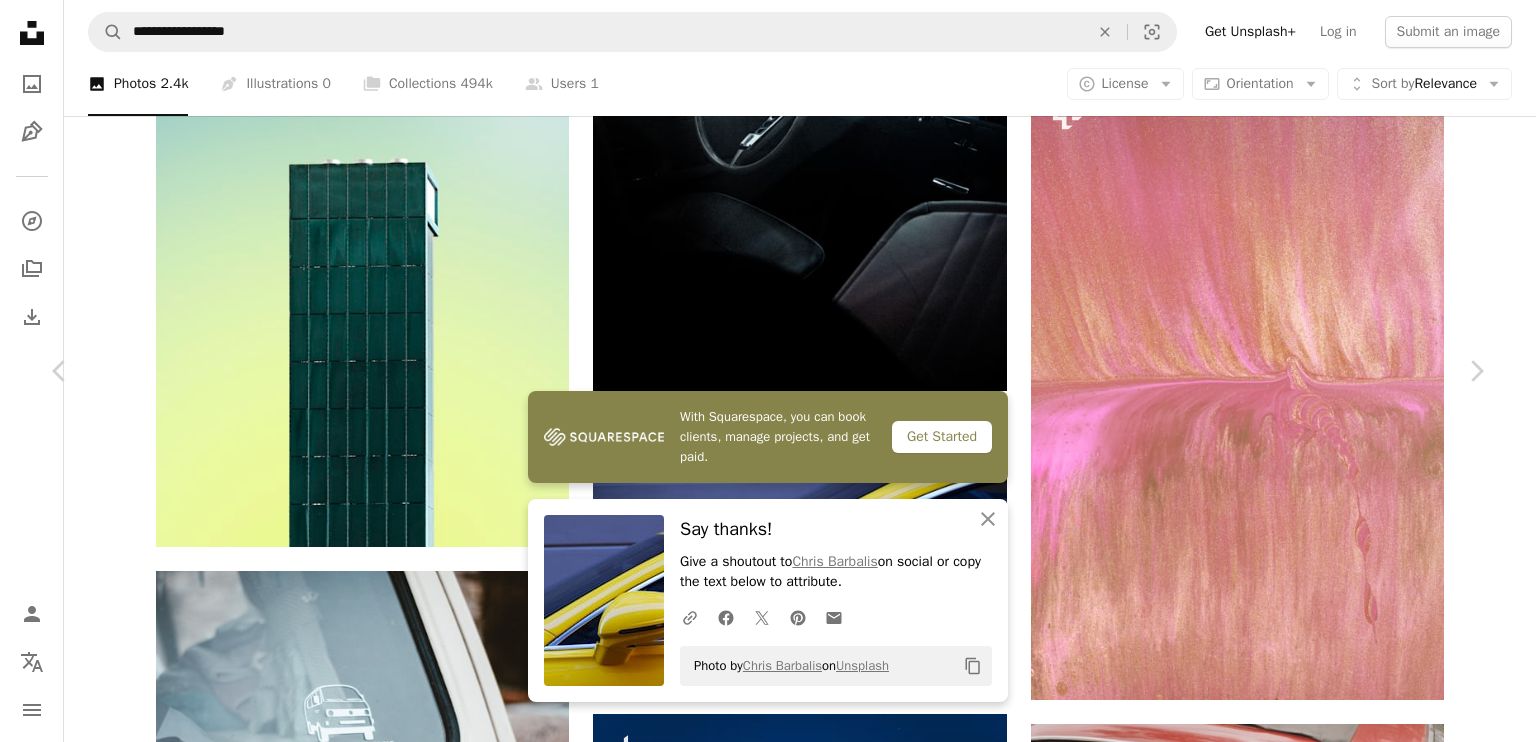 click on "**********" at bounding box center (768, -9483) 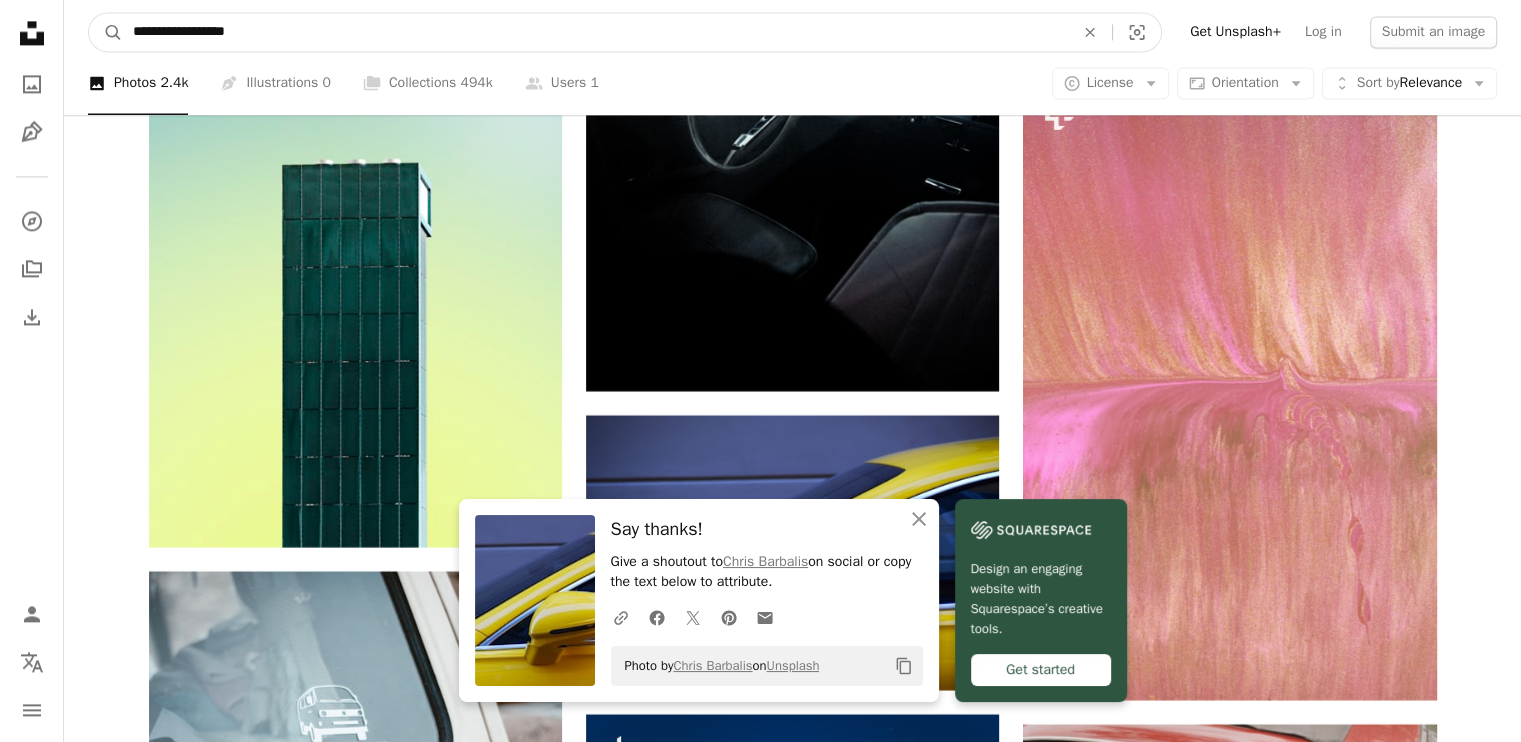click on "**********" at bounding box center [595, 32] 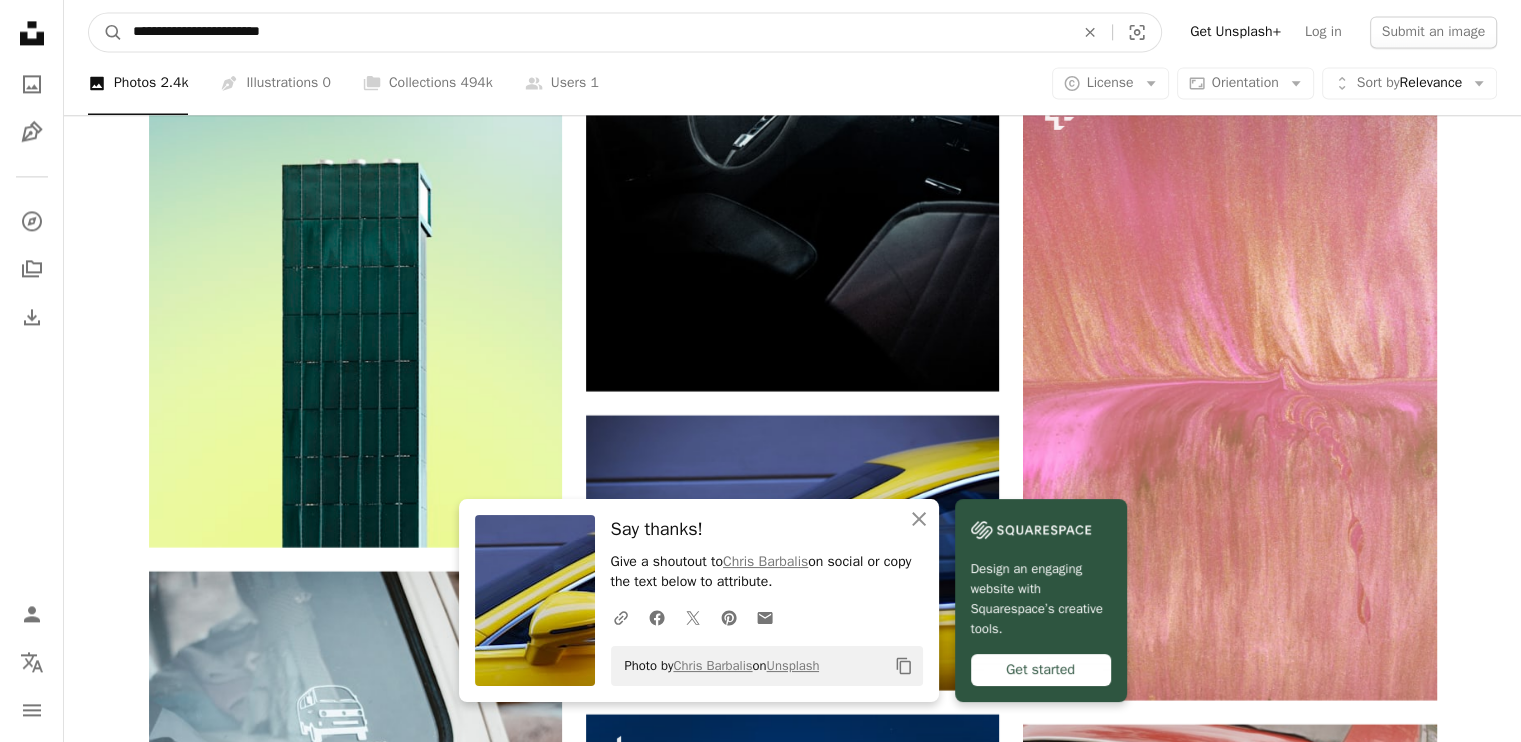 click on "A magnifying glass" at bounding box center [106, 32] 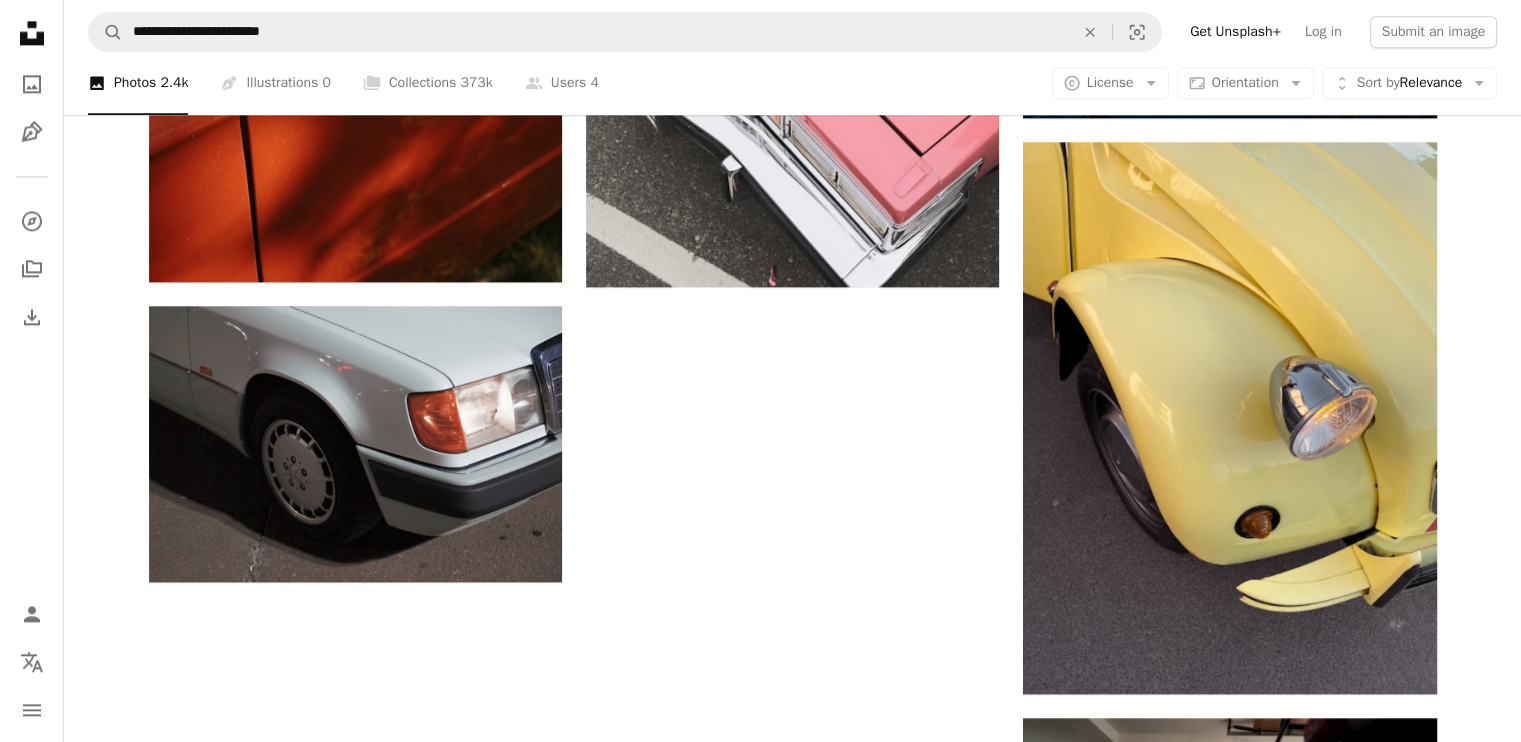 scroll, scrollTop: 2679, scrollLeft: 0, axis: vertical 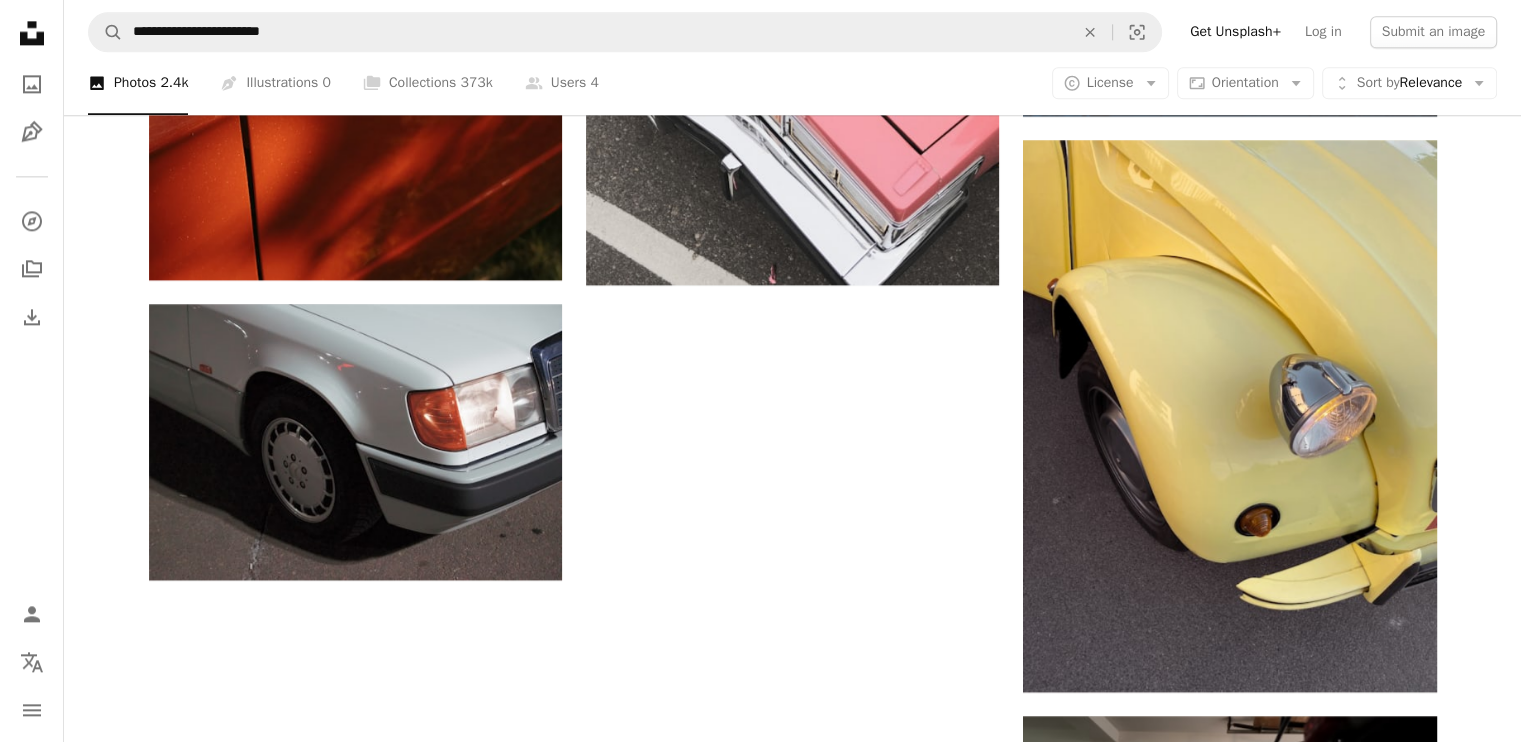 click on "Load more" at bounding box center (793, 1677) 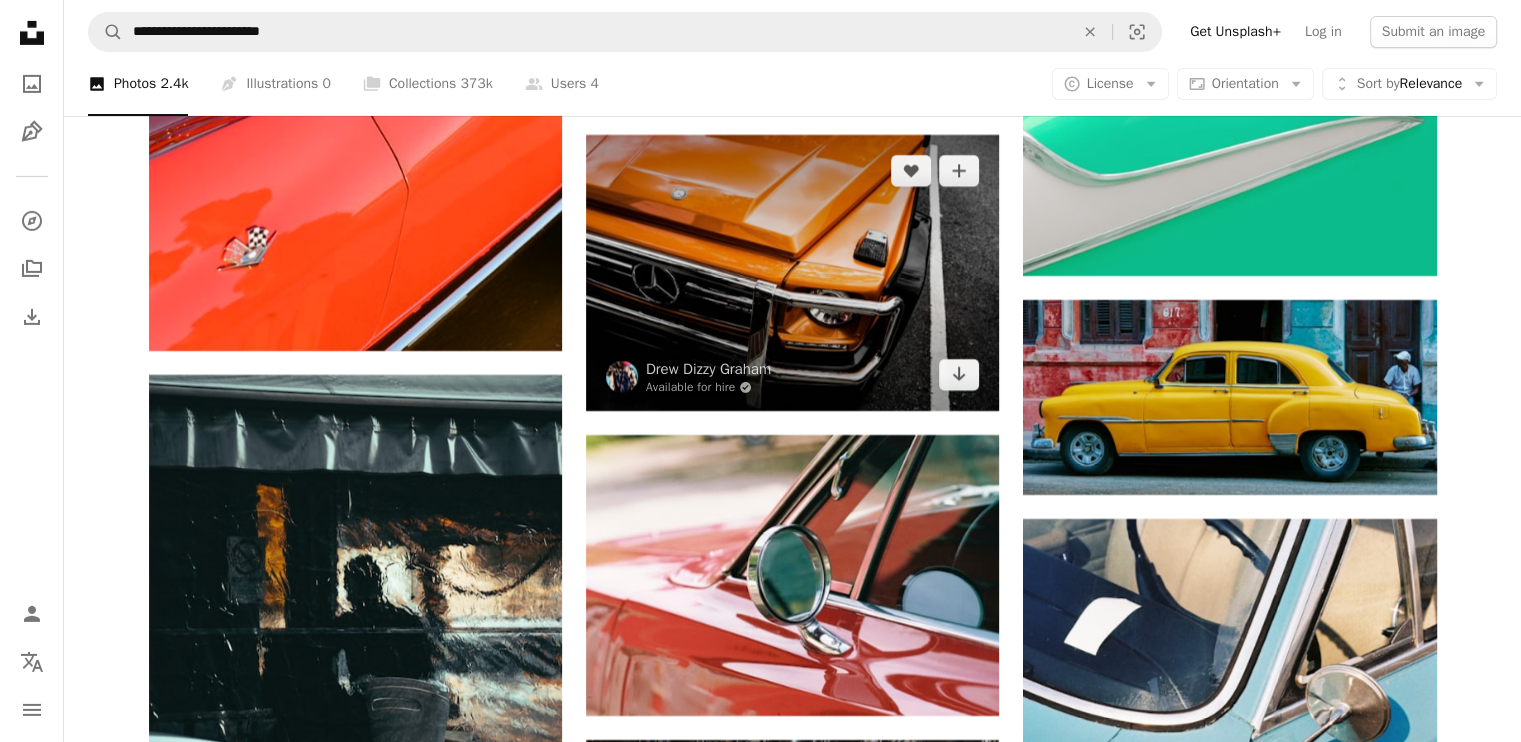 scroll, scrollTop: 14405, scrollLeft: 0, axis: vertical 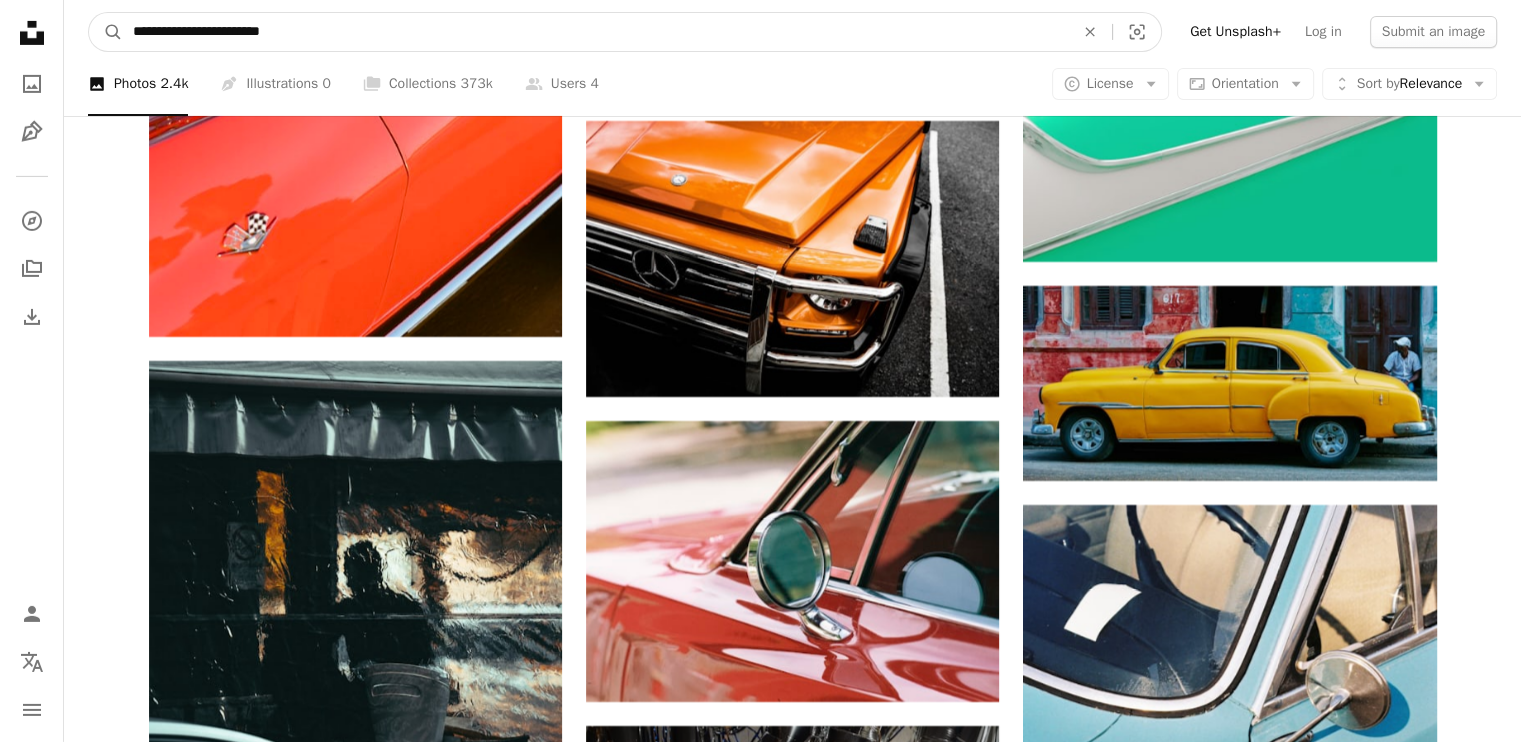 click on "**********" at bounding box center [595, 32] 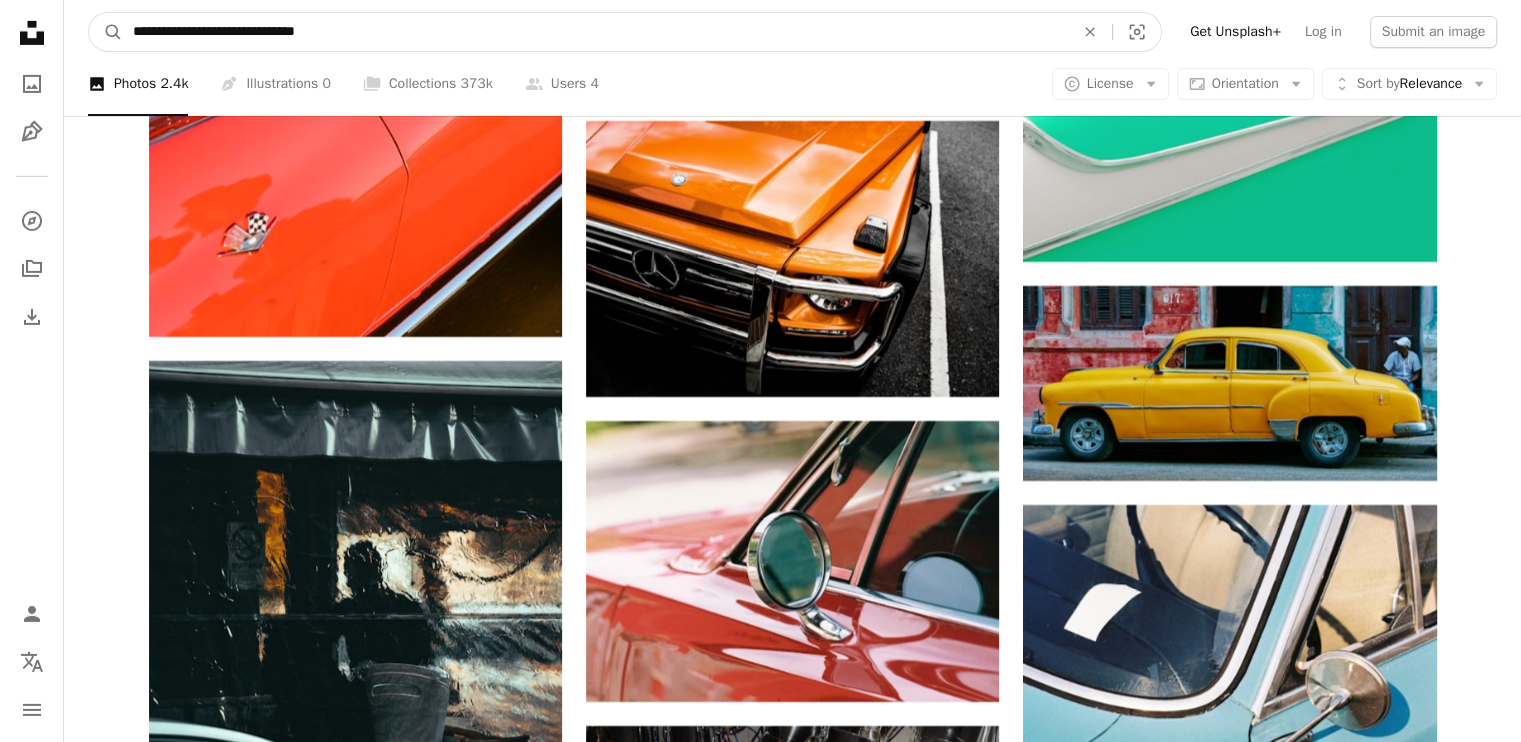 click on "A magnifying glass" at bounding box center (106, 32) 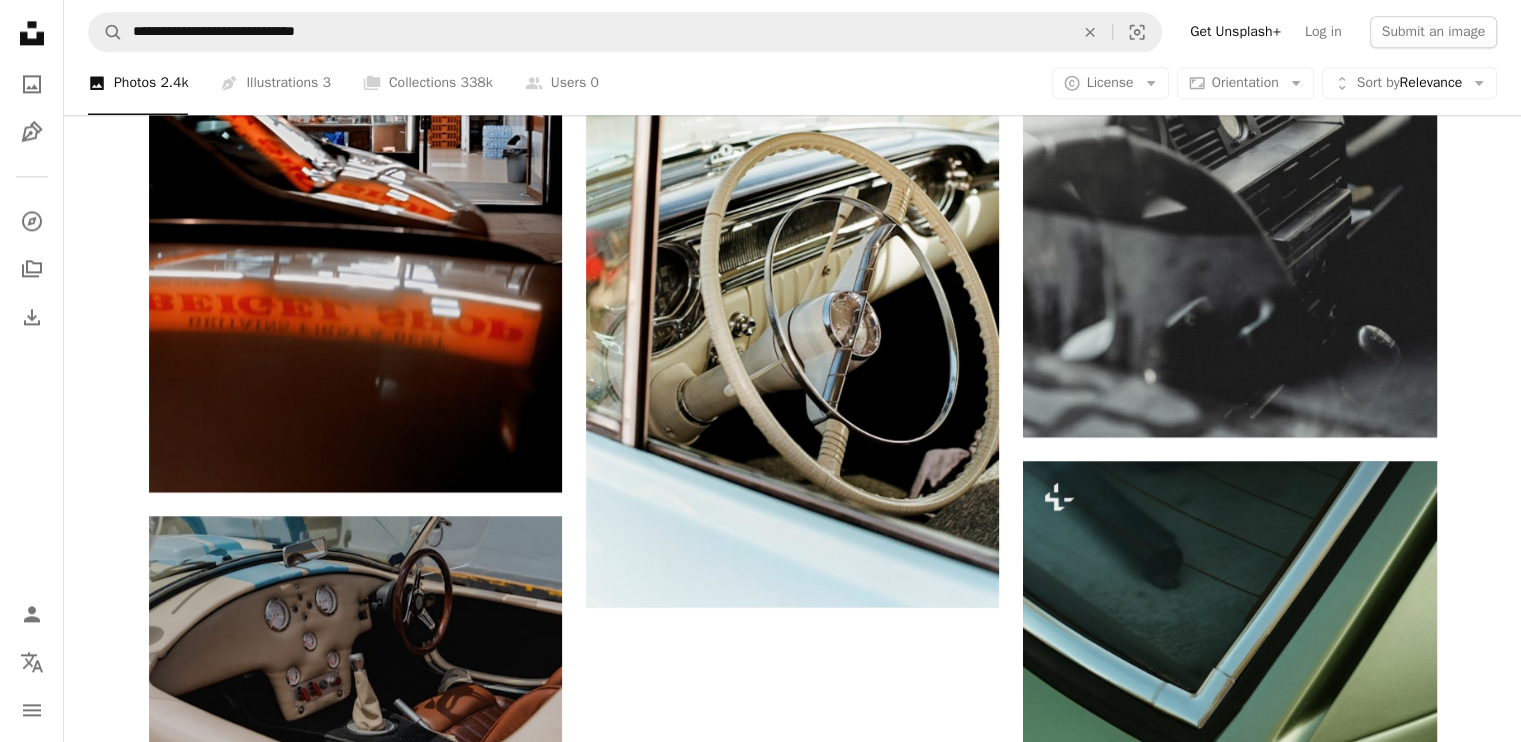 scroll, scrollTop: 2696, scrollLeft: 0, axis: vertical 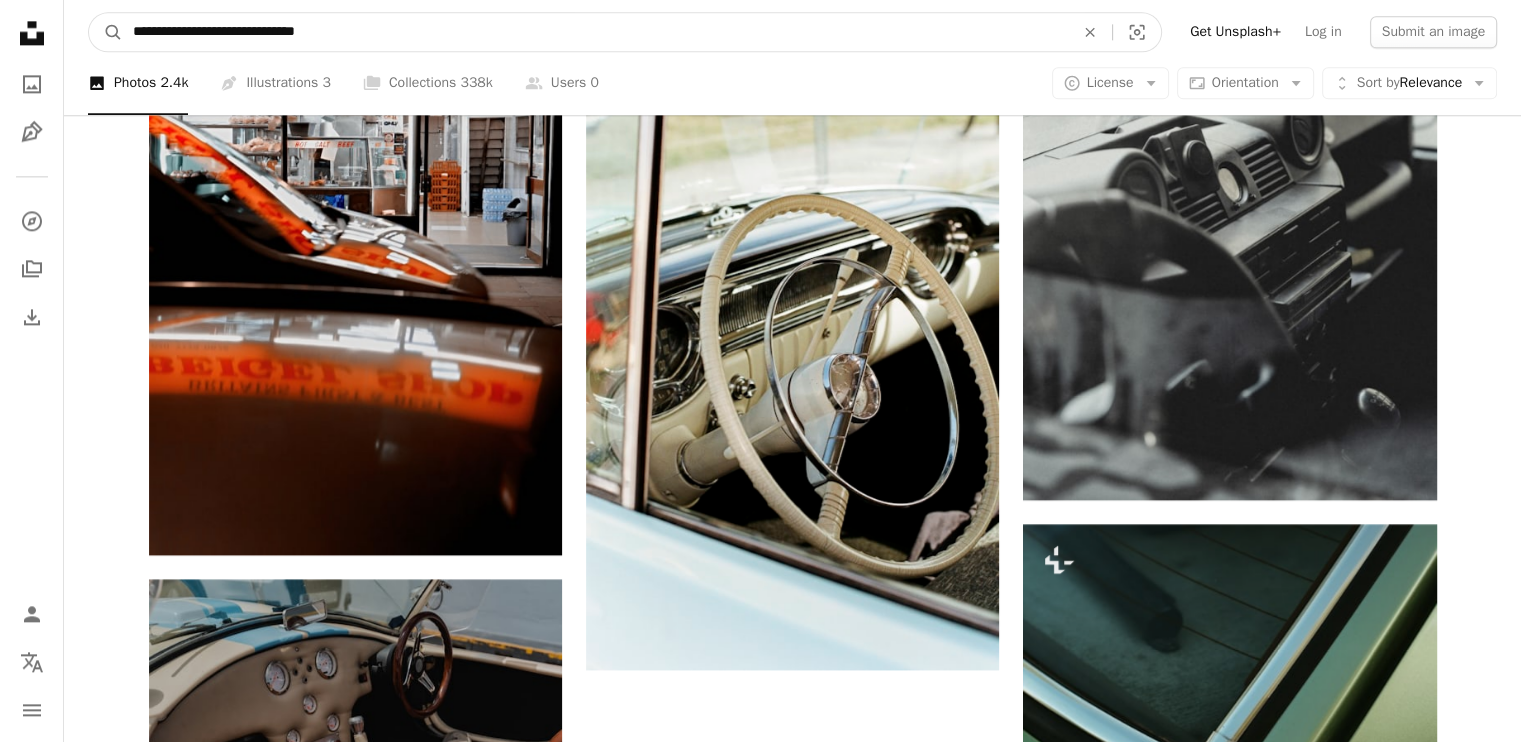 click on "**********" at bounding box center [595, 32] 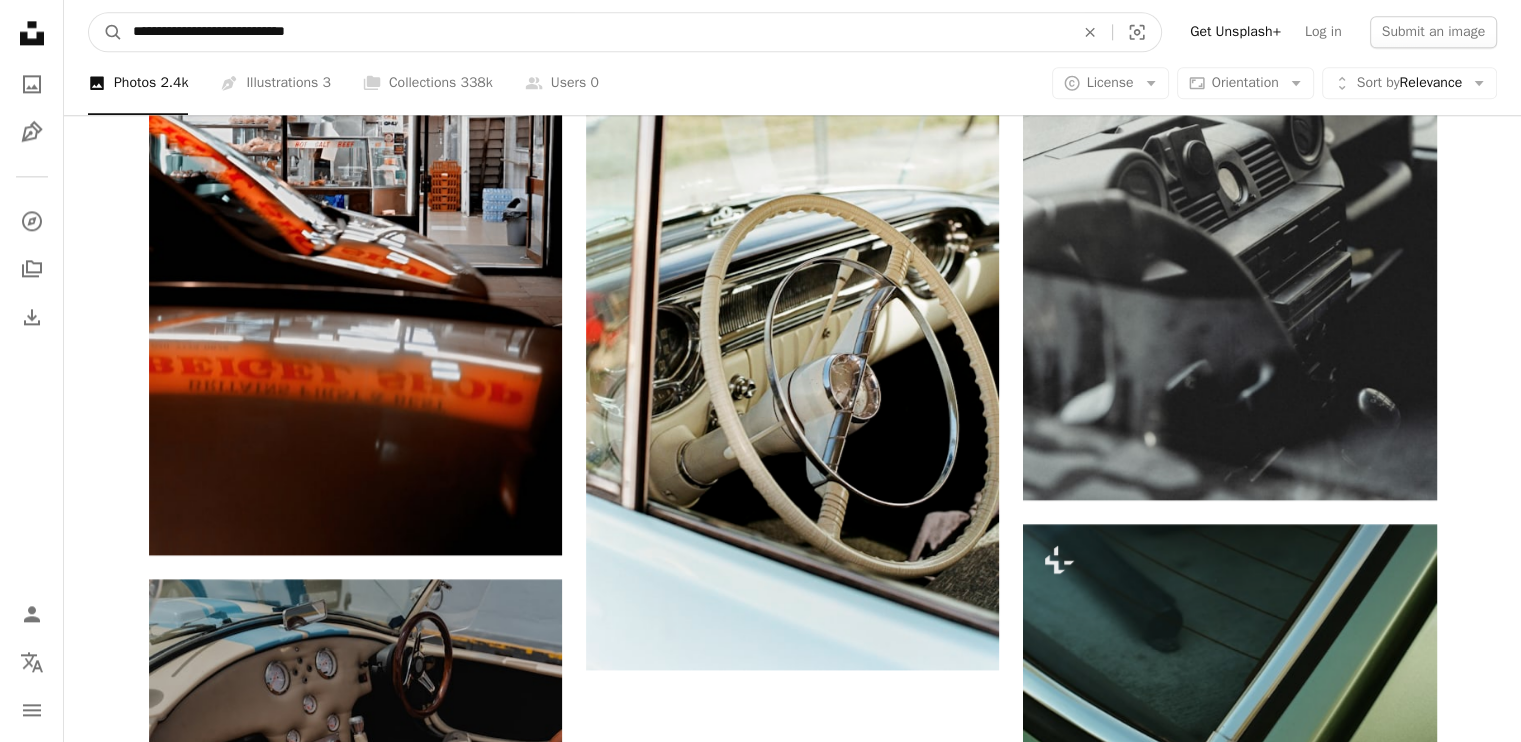 click on "A magnifying glass" at bounding box center (106, 32) 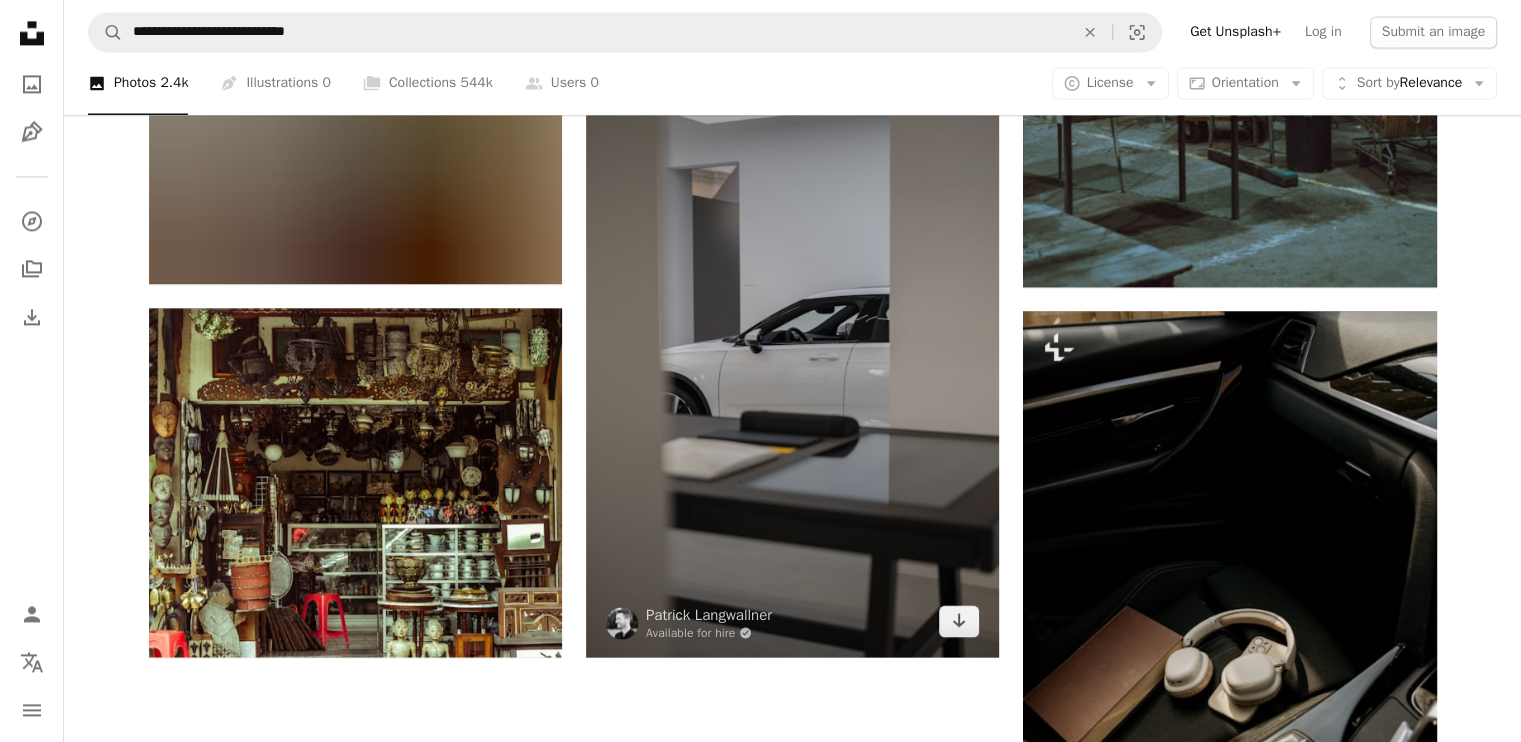 scroll, scrollTop: 2984, scrollLeft: 0, axis: vertical 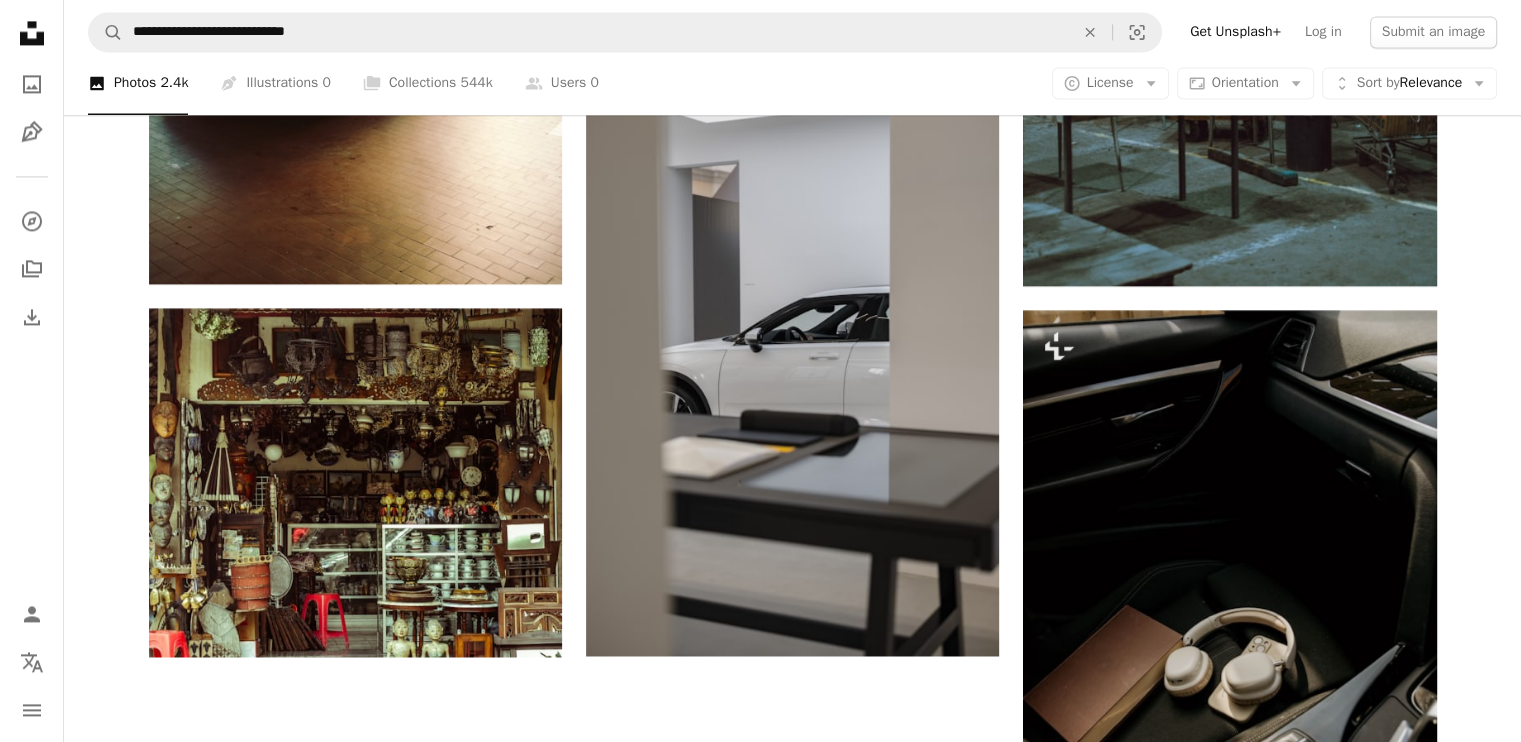 click on "Unsplash logo Make something awesome" at bounding box center [792, 1992] 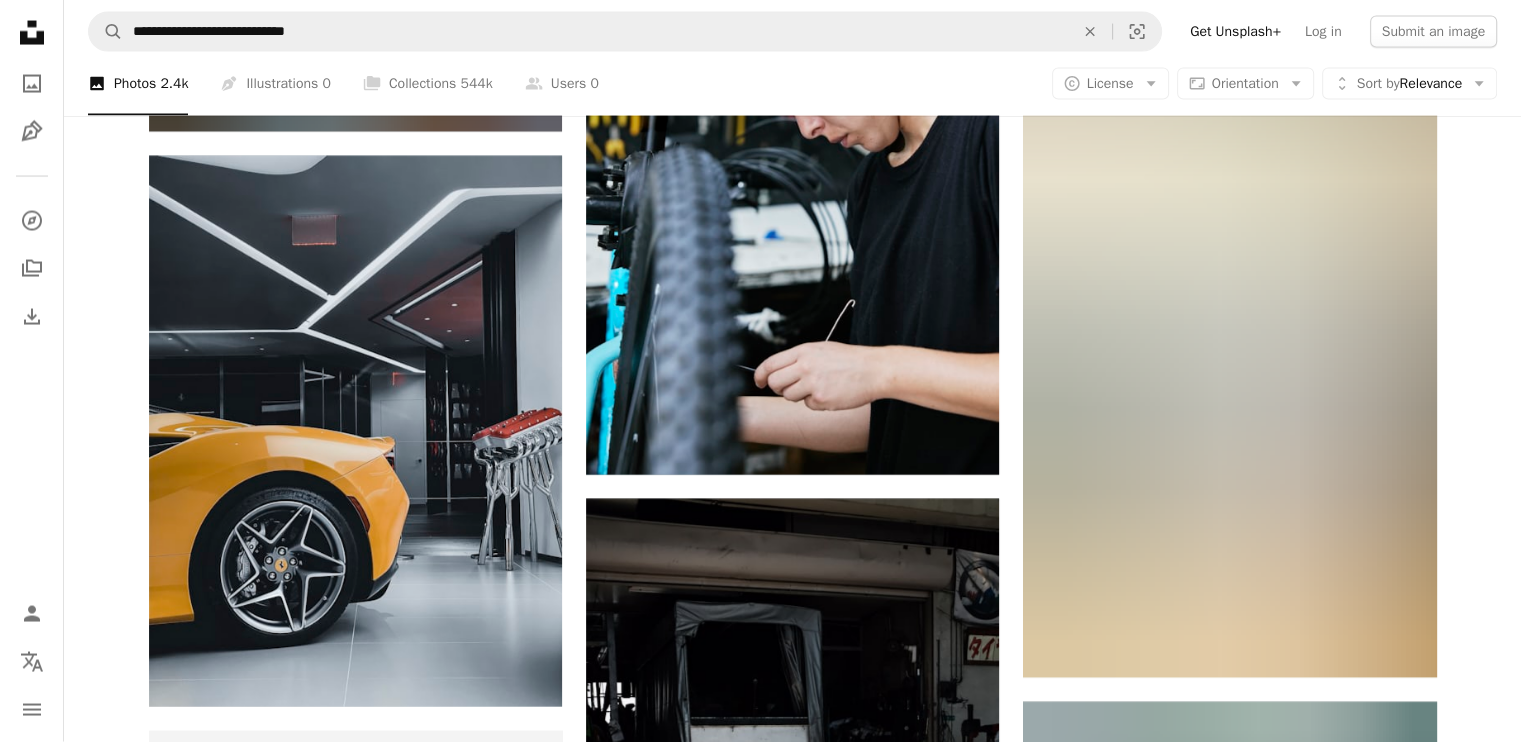 scroll, scrollTop: 4107, scrollLeft: 0, axis: vertical 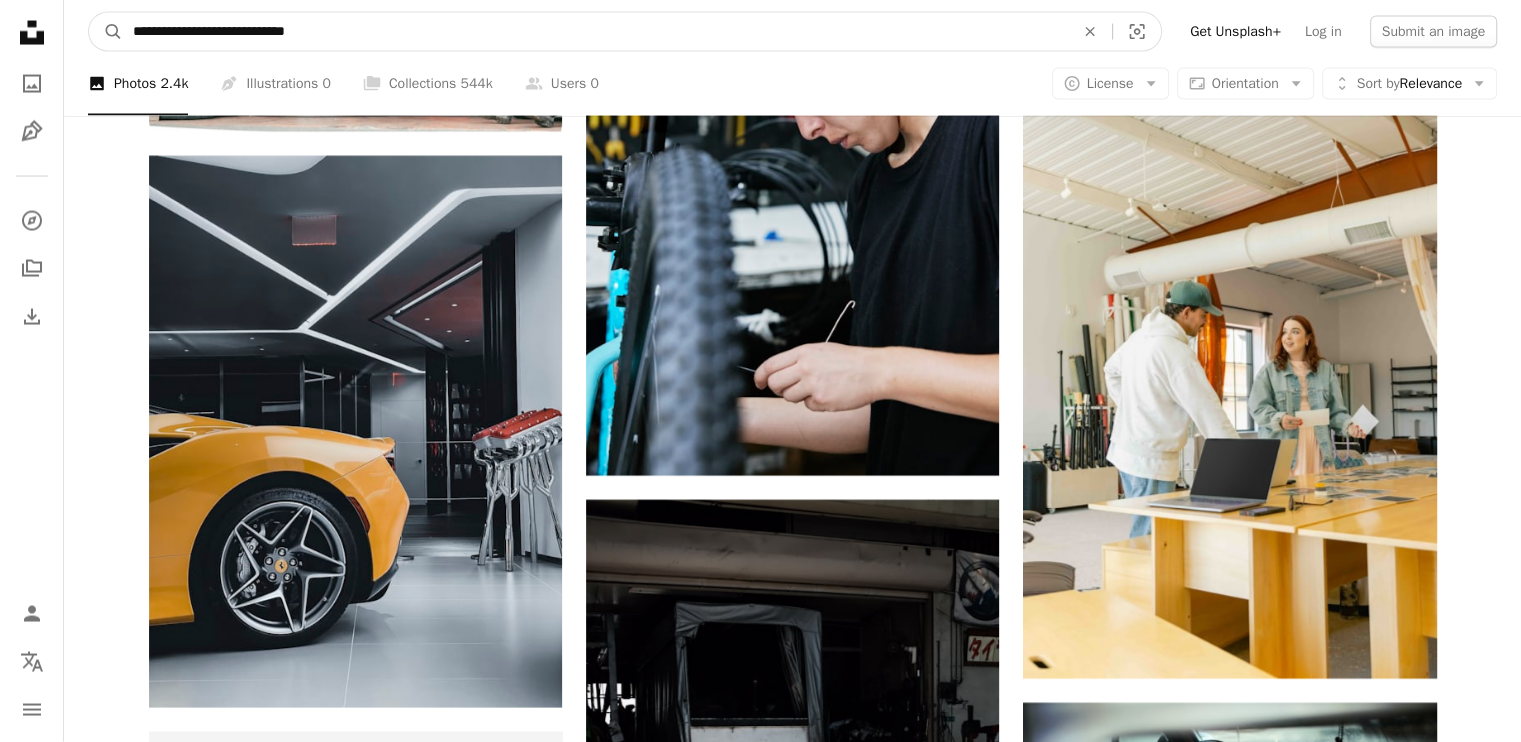 click on "**********" at bounding box center (595, 32) 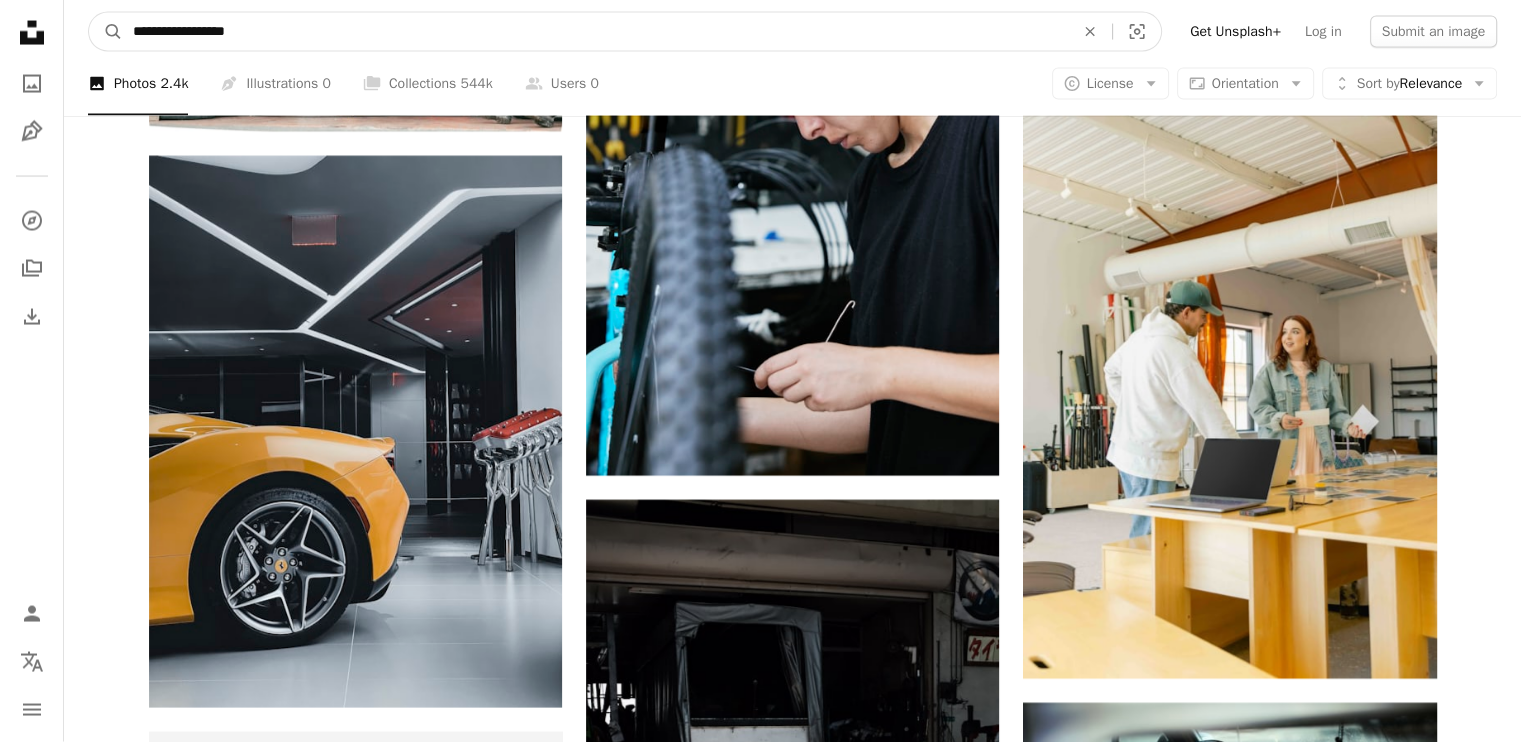click on "A magnifying glass" at bounding box center (106, 32) 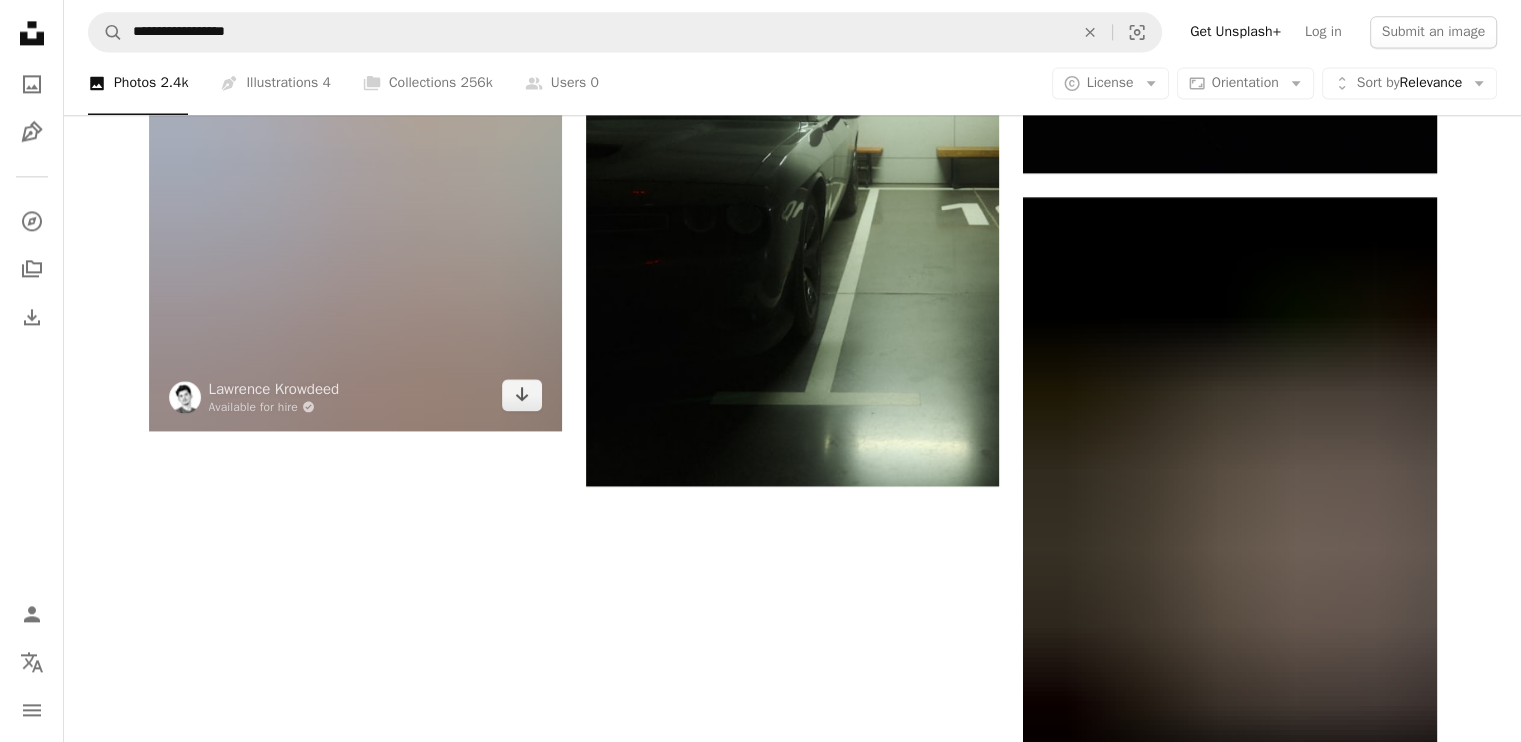scroll, scrollTop: 2840, scrollLeft: 0, axis: vertical 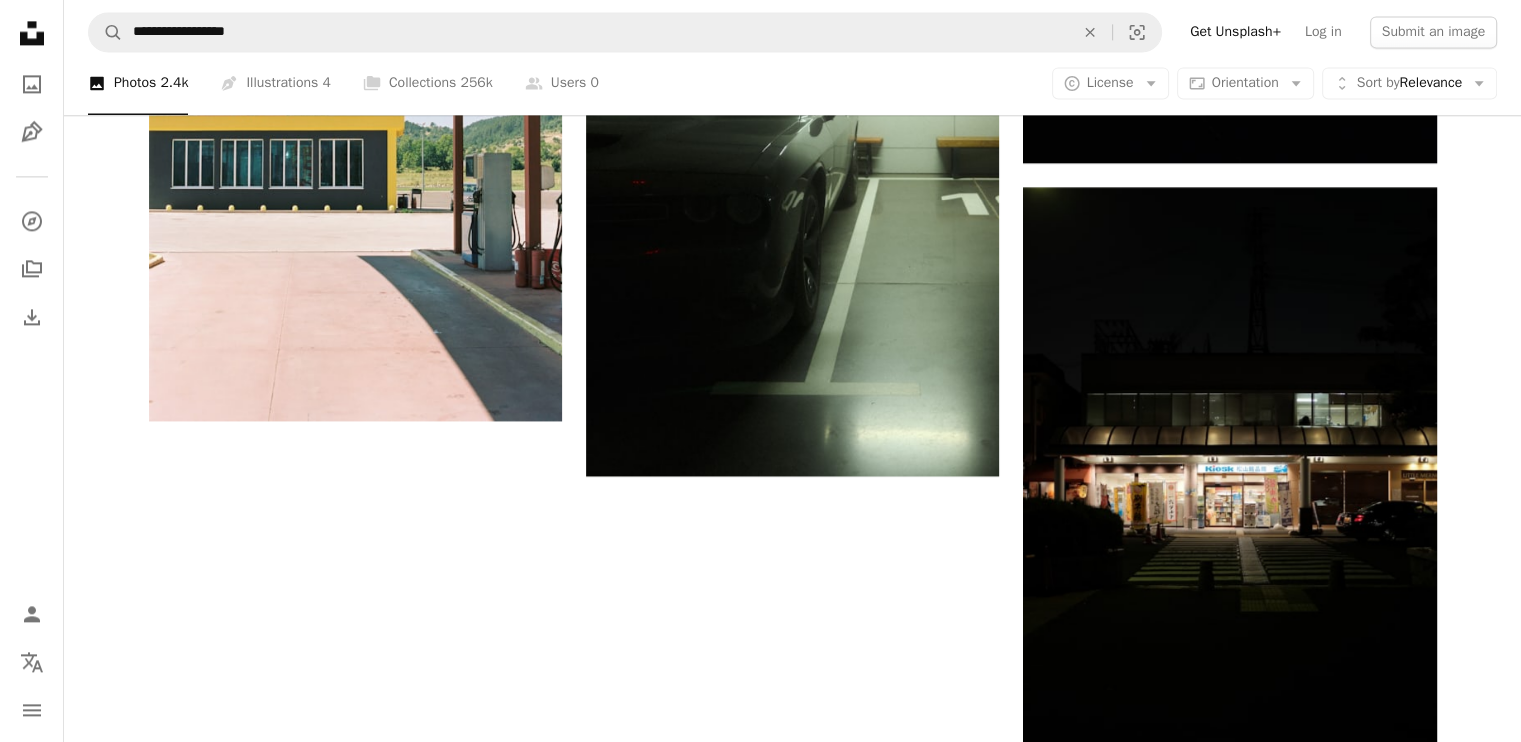 click on "Load more" at bounding box center [793, 1494] 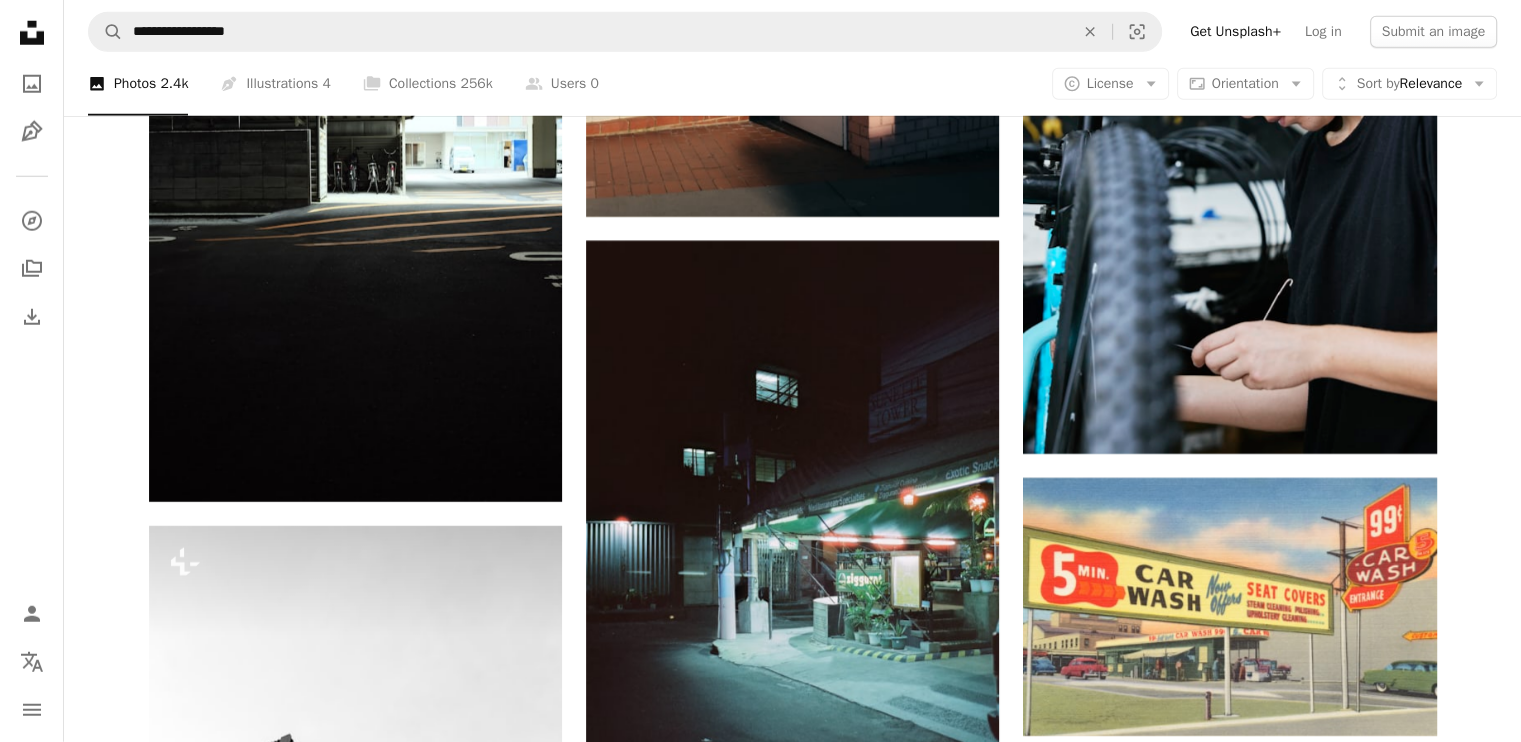 scroll, scrollTop: 5612, scrollLeft: 0, axis: vertical 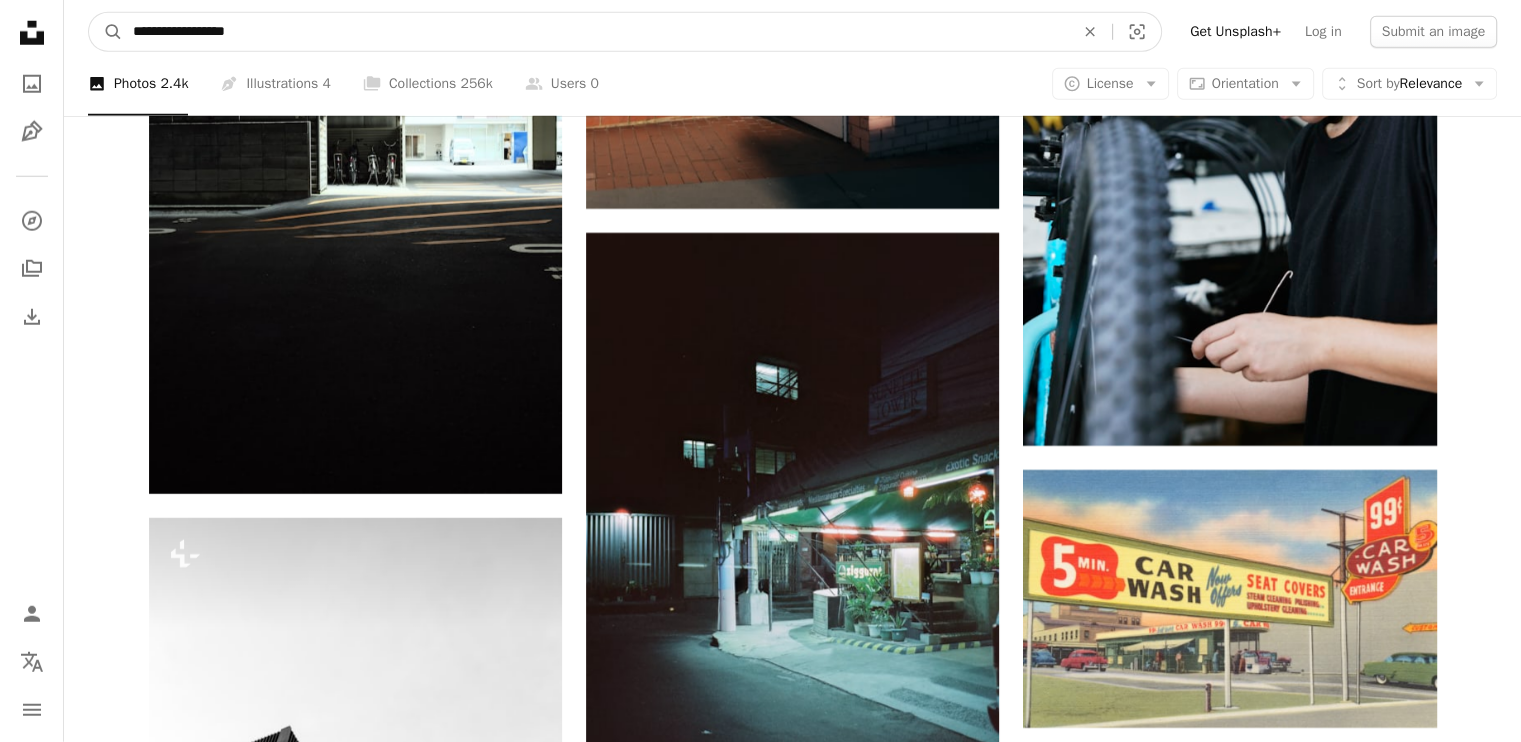 click on "**********" at bounding box center [595, 32] 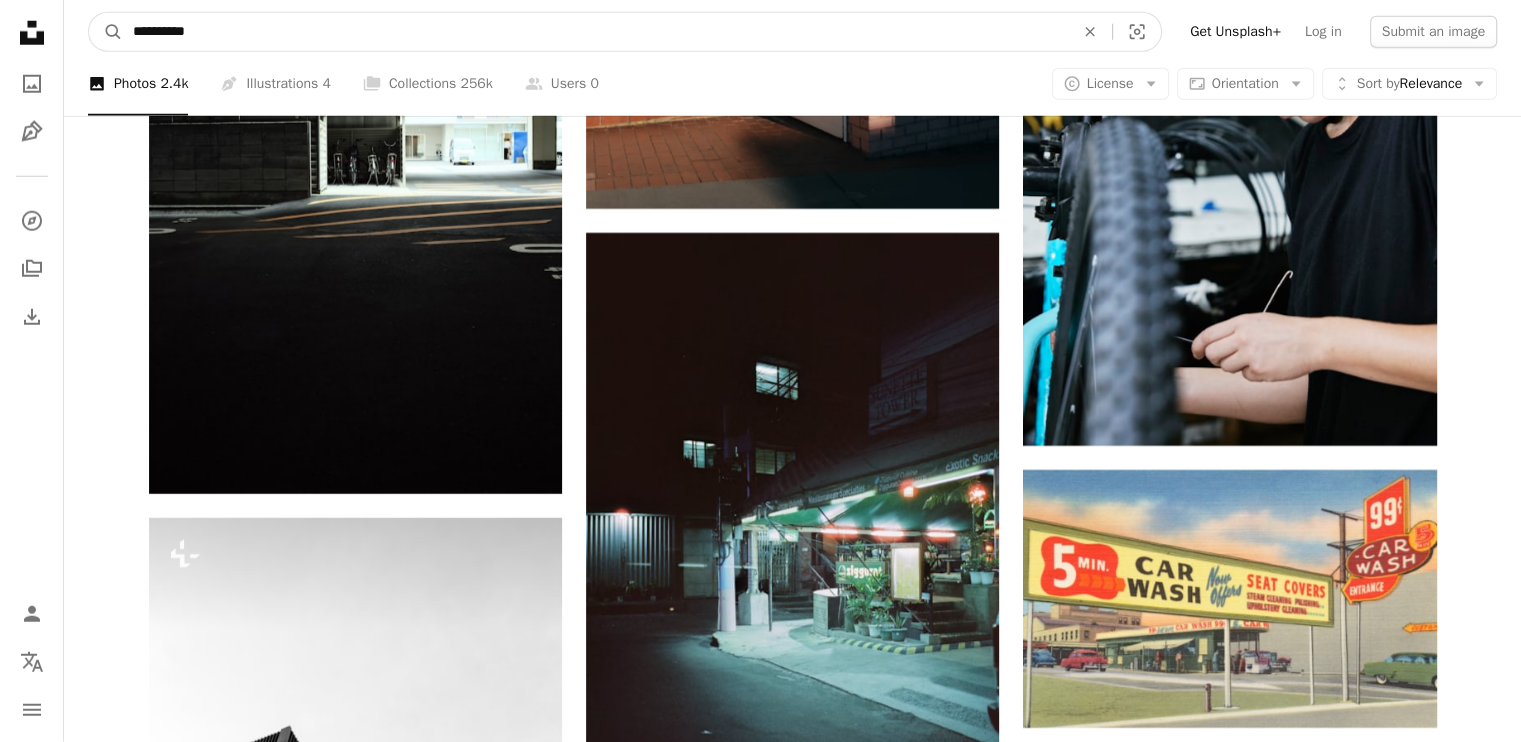 click on "A magnifying glass" at bounding box center (106, 32) 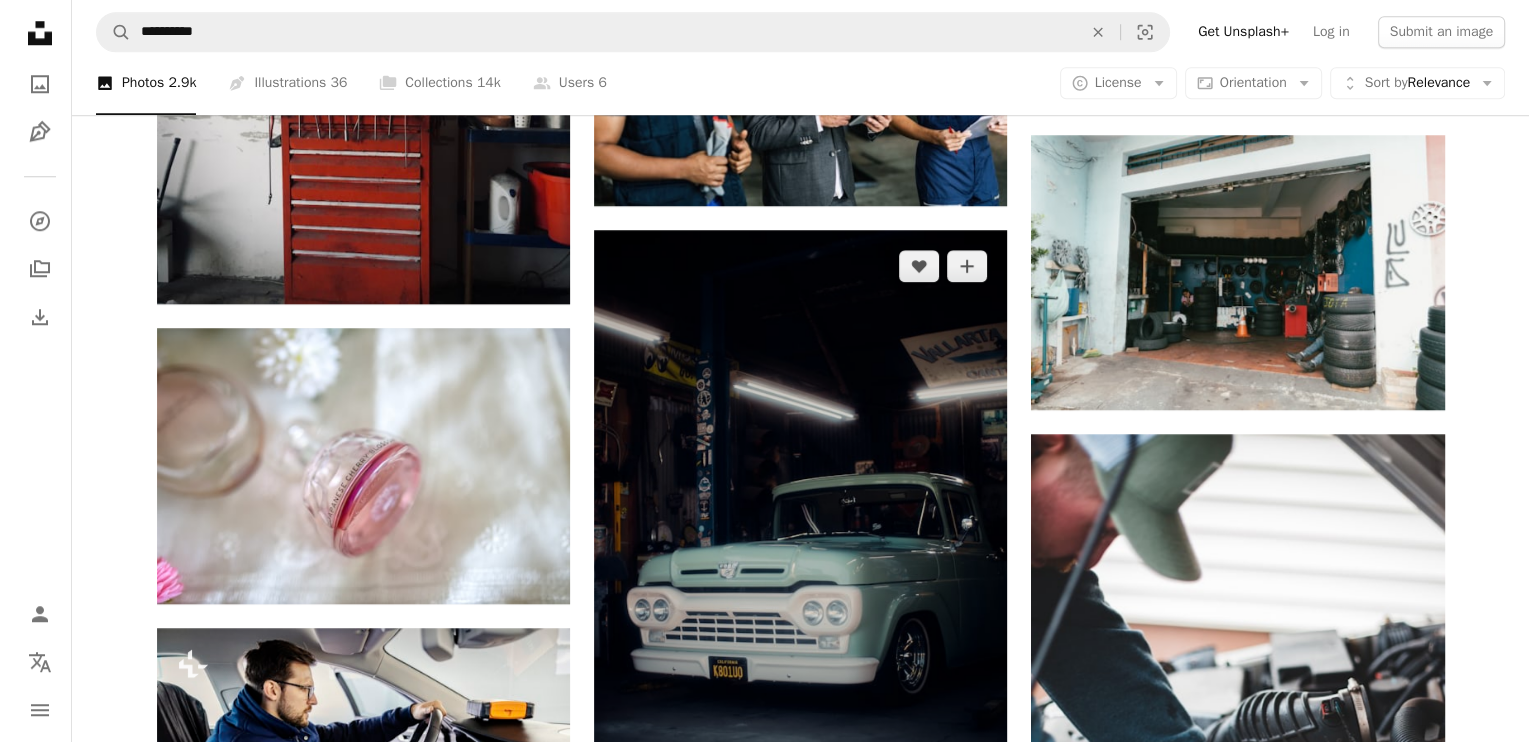 scroll, scrollTop: 1866, scrollLeft: 0, axis: vertical 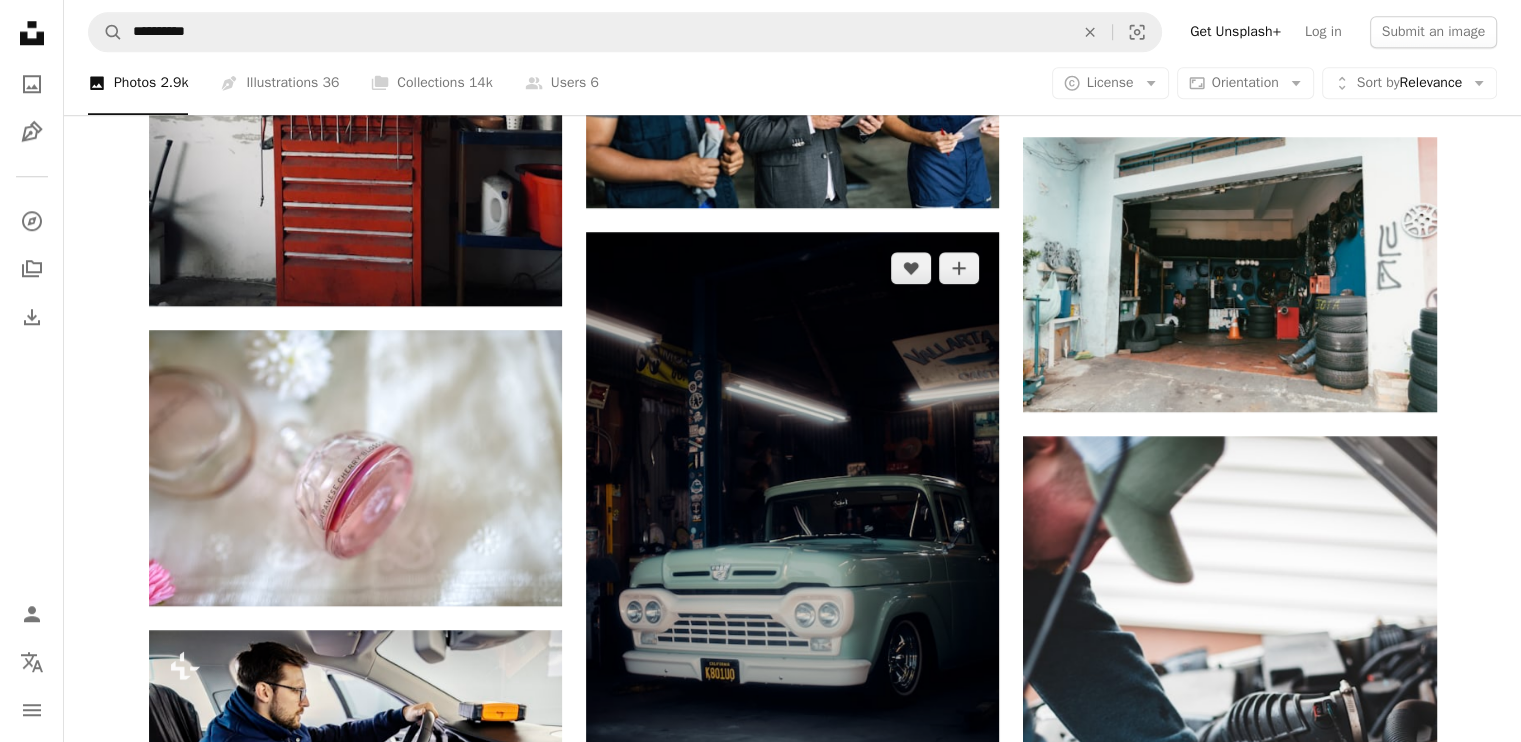 click at bounding box center [792, 542] 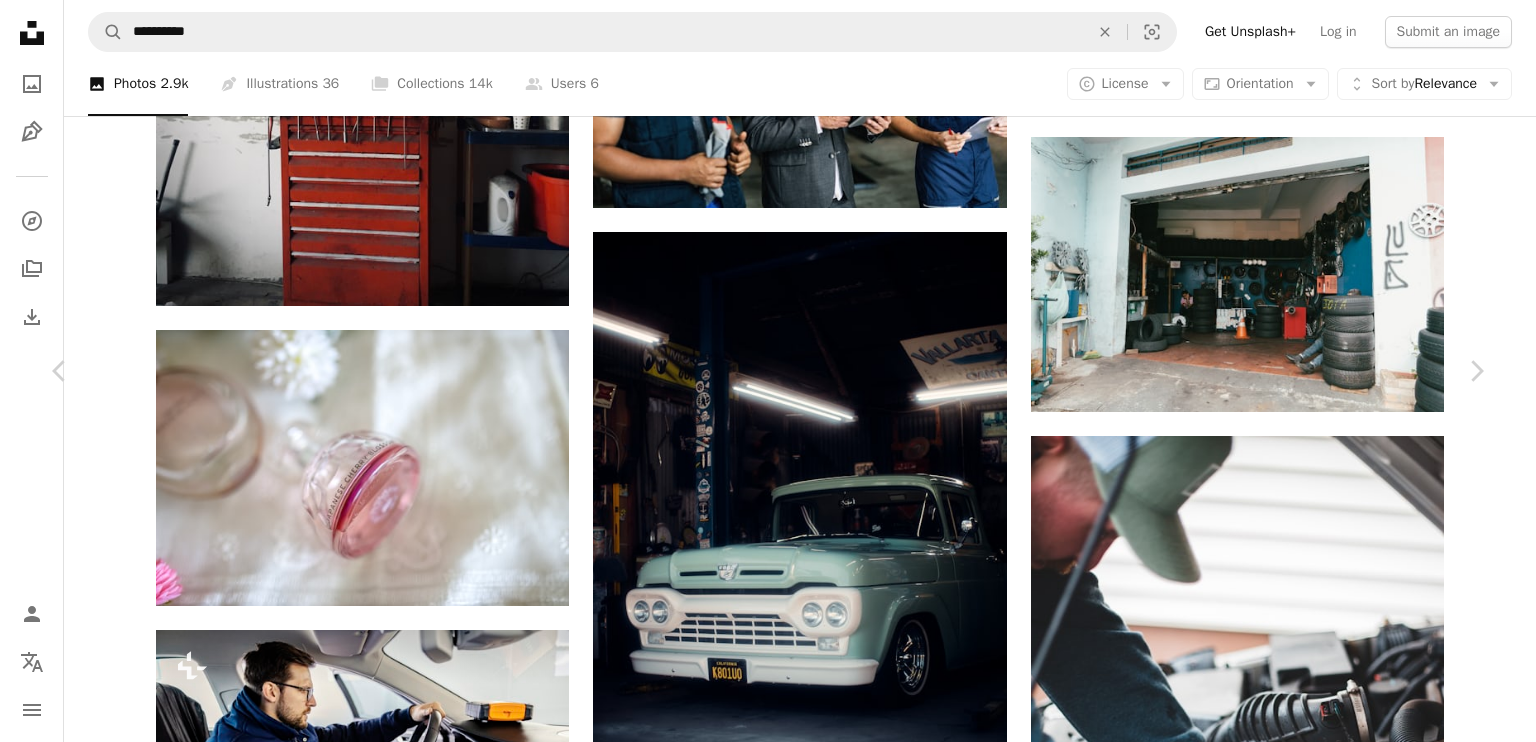 click on "Download free" at bounding box center (1287, 5834) 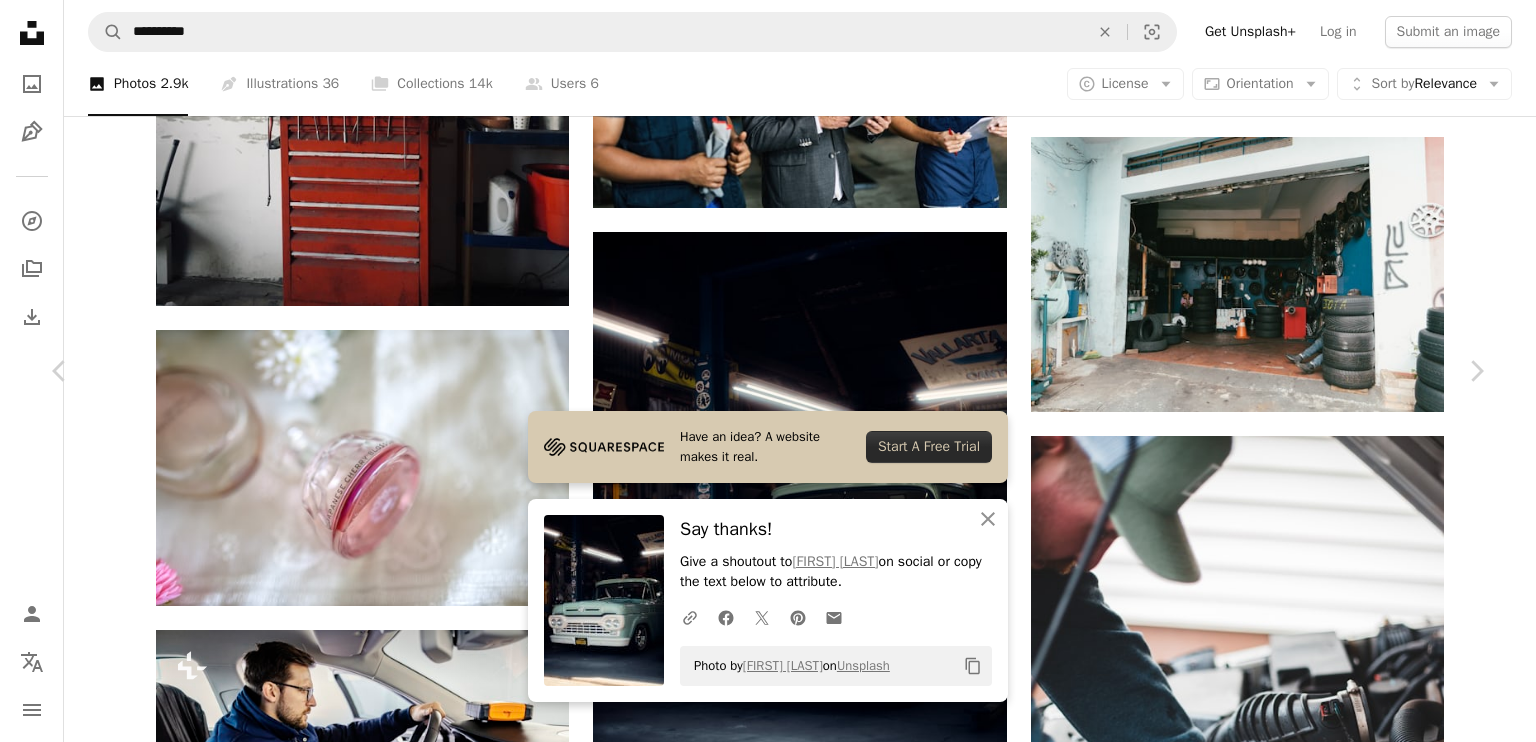 click 